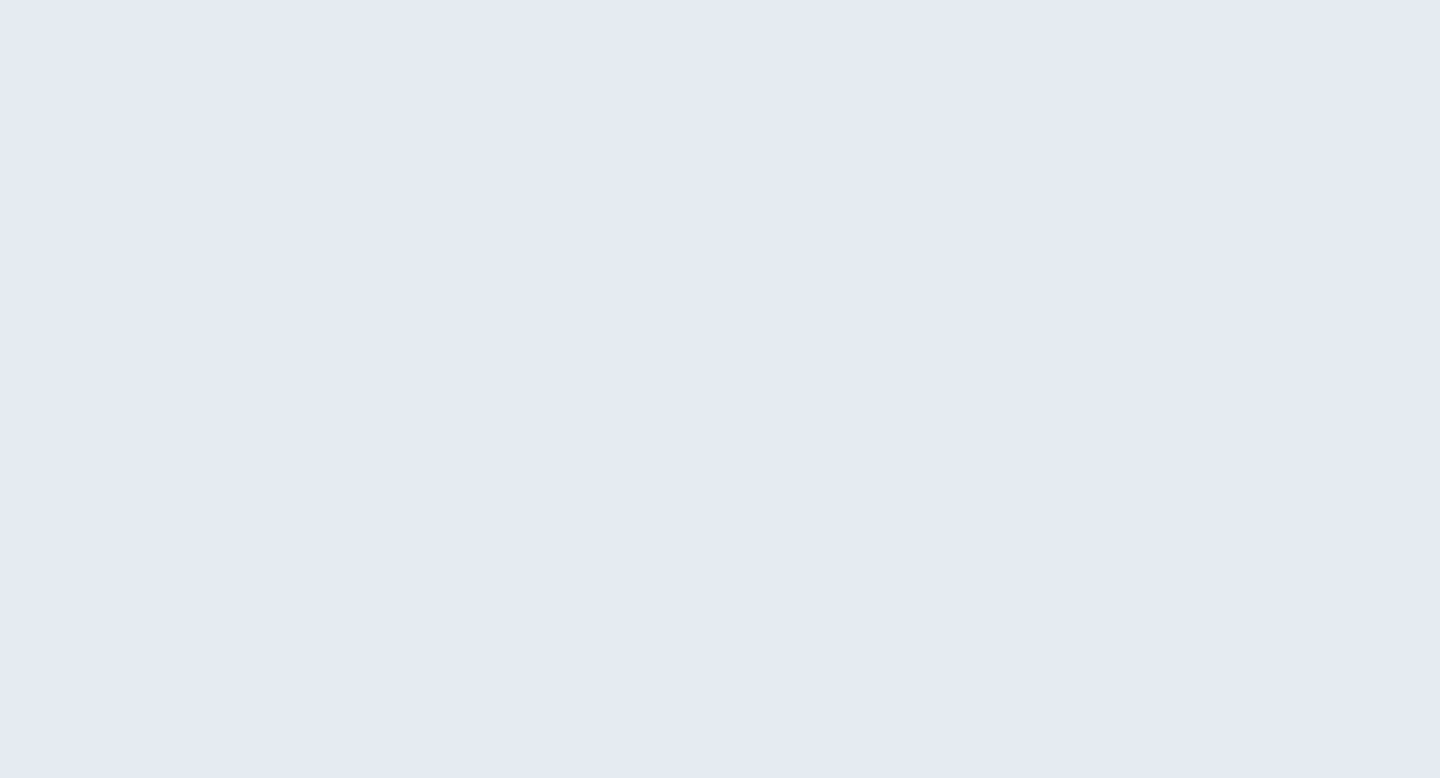 scroll, scrollTop: 0, scrollLeft: 0, axis: both 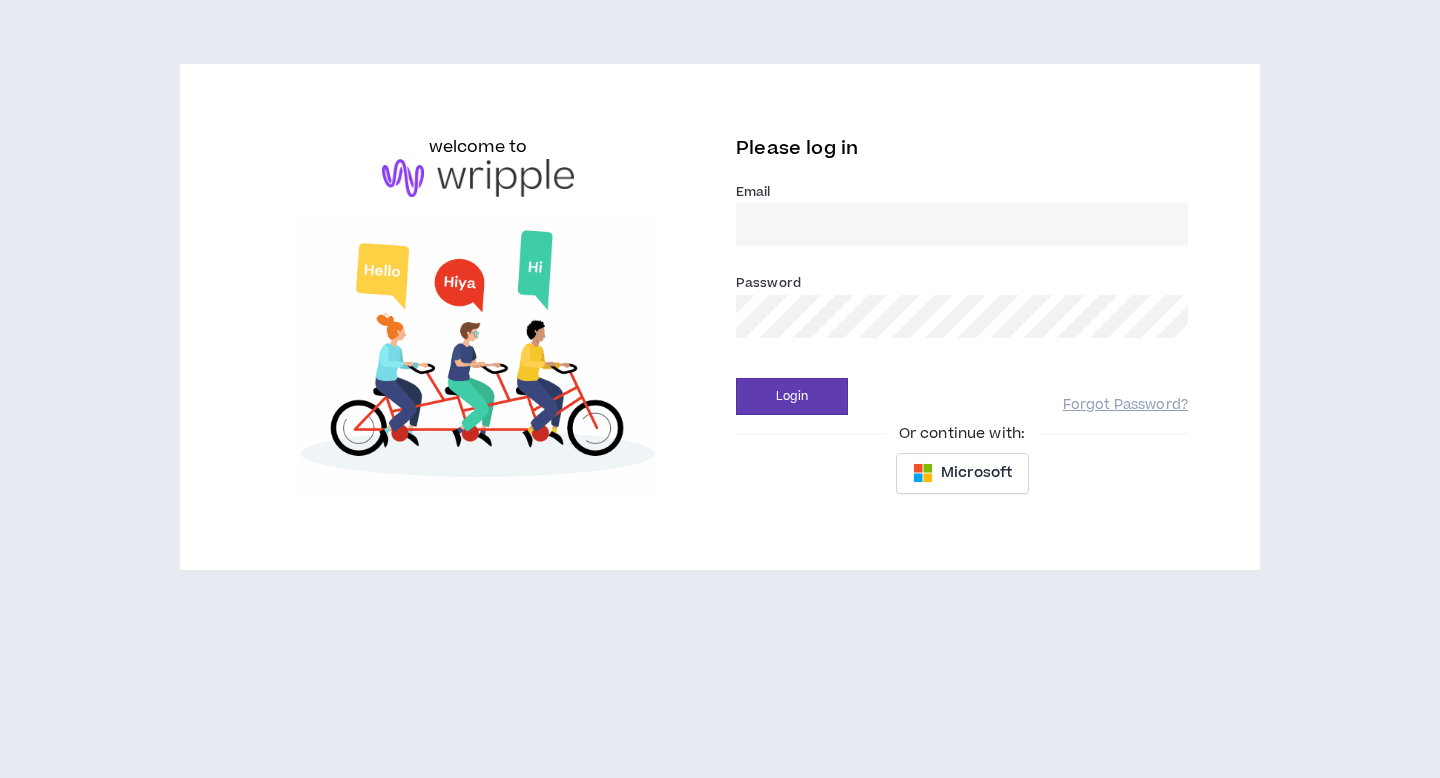 click on "Email  *" at bounding box center [962, 224] 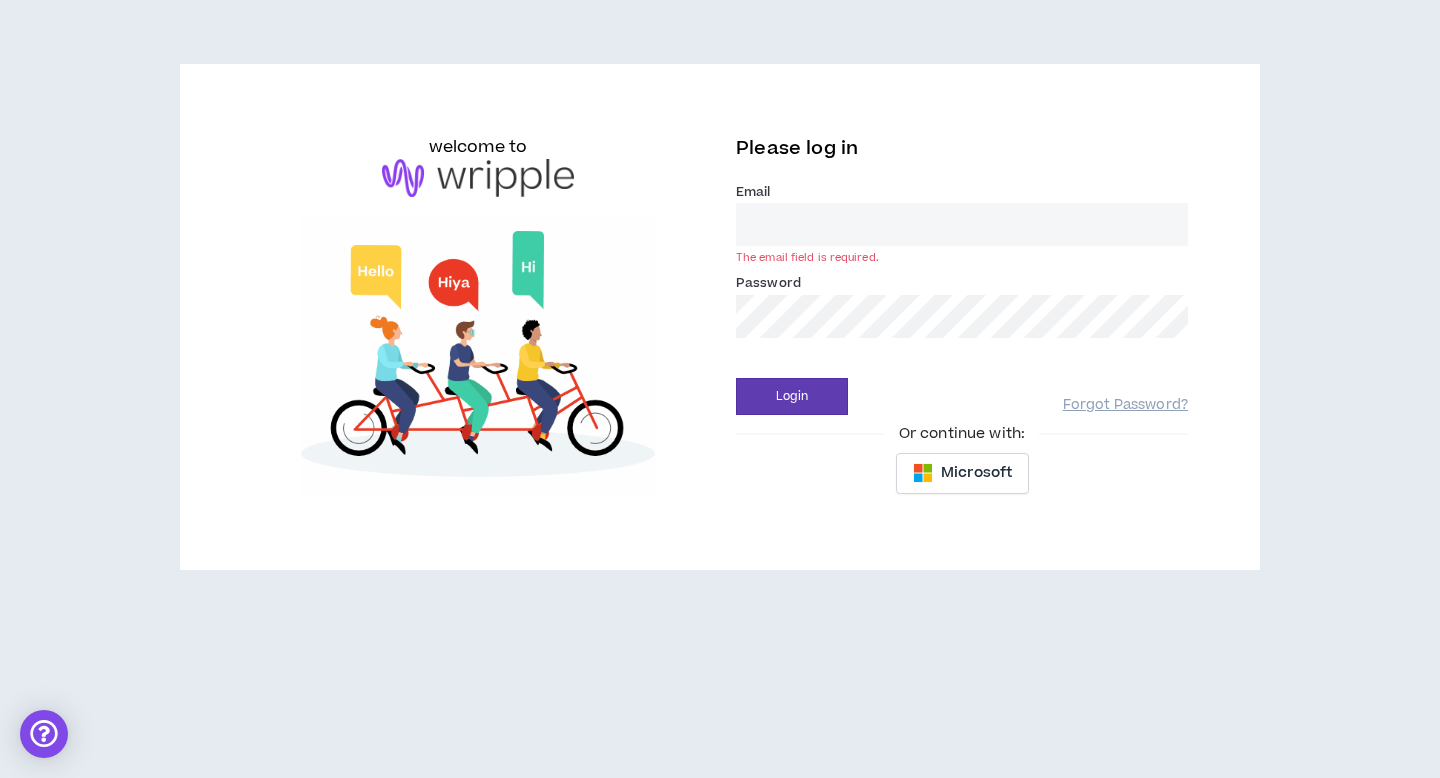 type on "[EMAIL_ADDRESS][DOMAIN_NAME]" 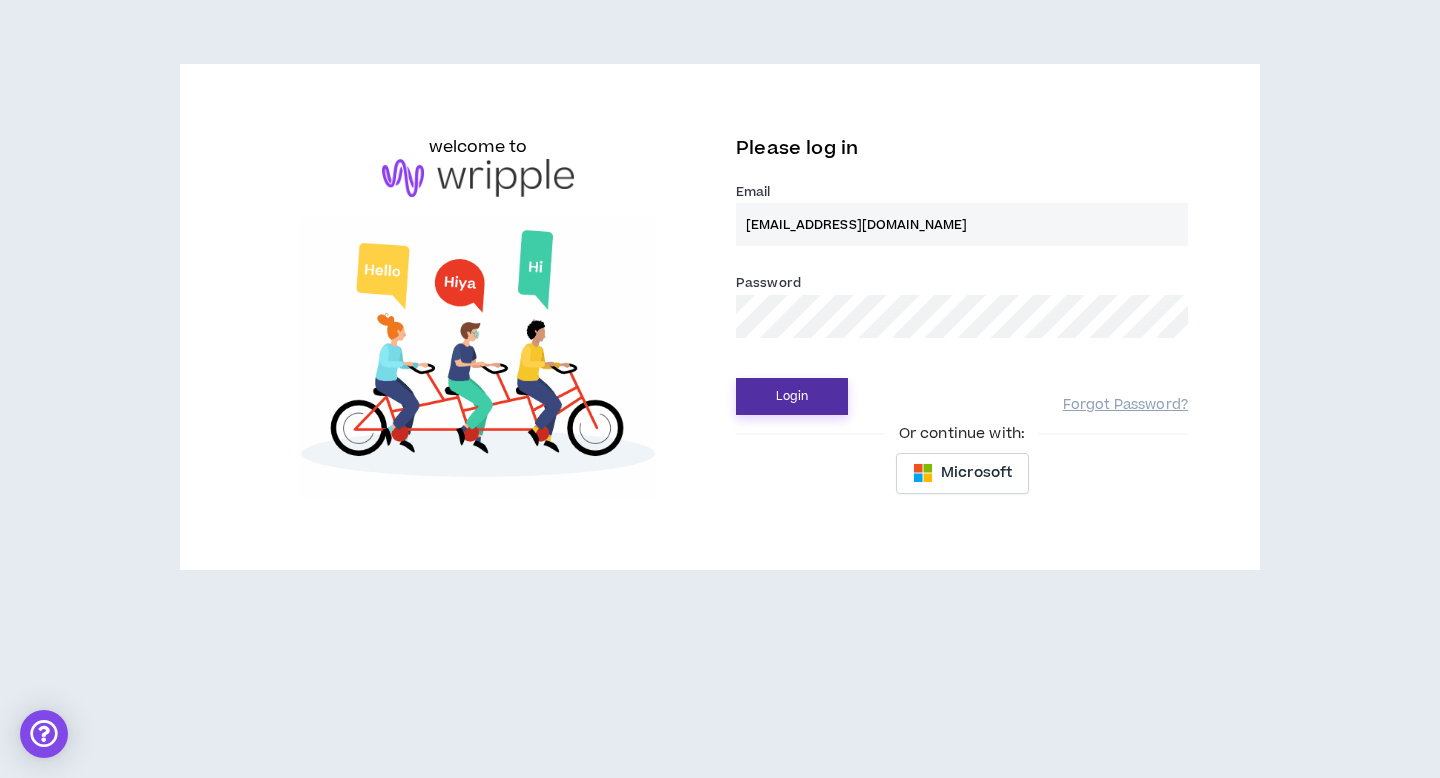 click on "Login" at bounding box center (792, 396) 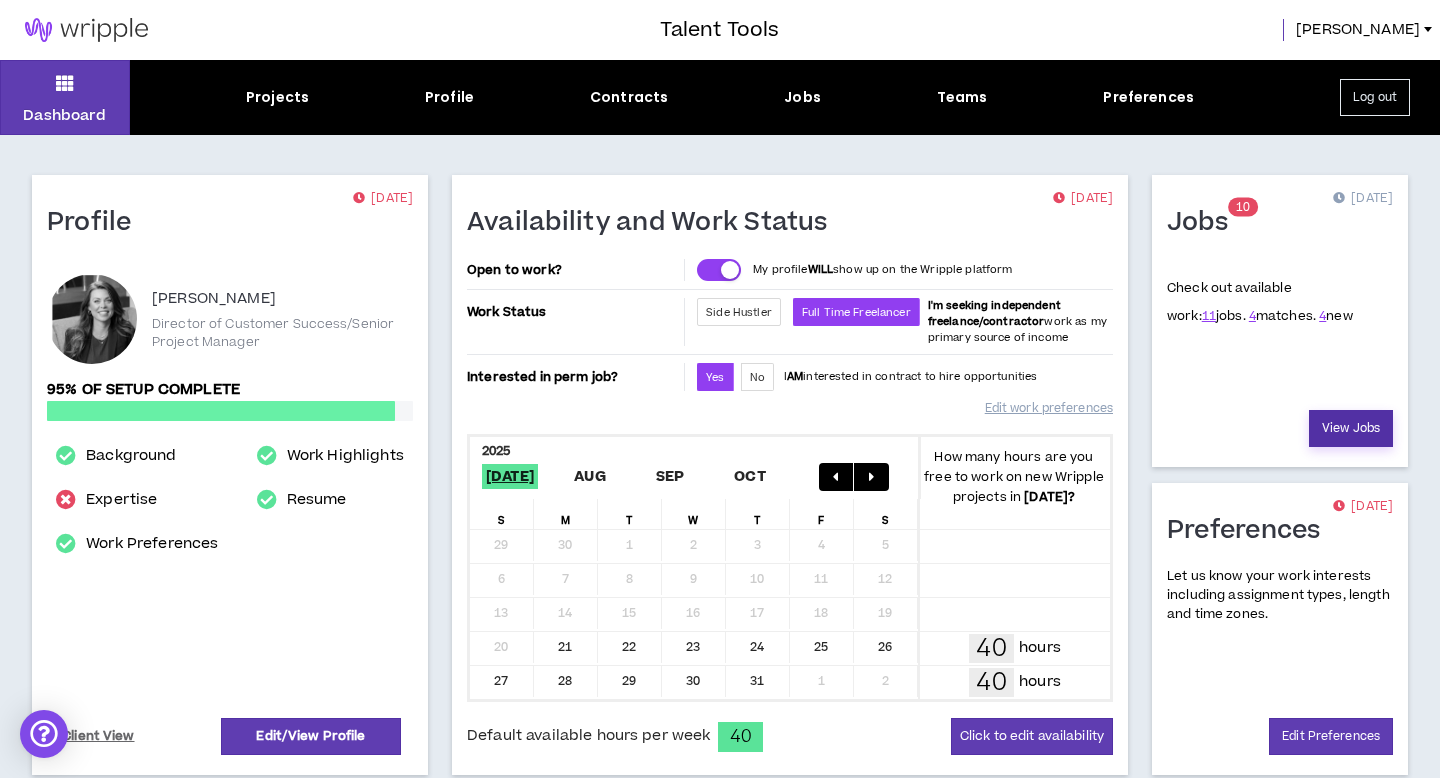 click on "View Jobs" at bounding box center (1351, 428) 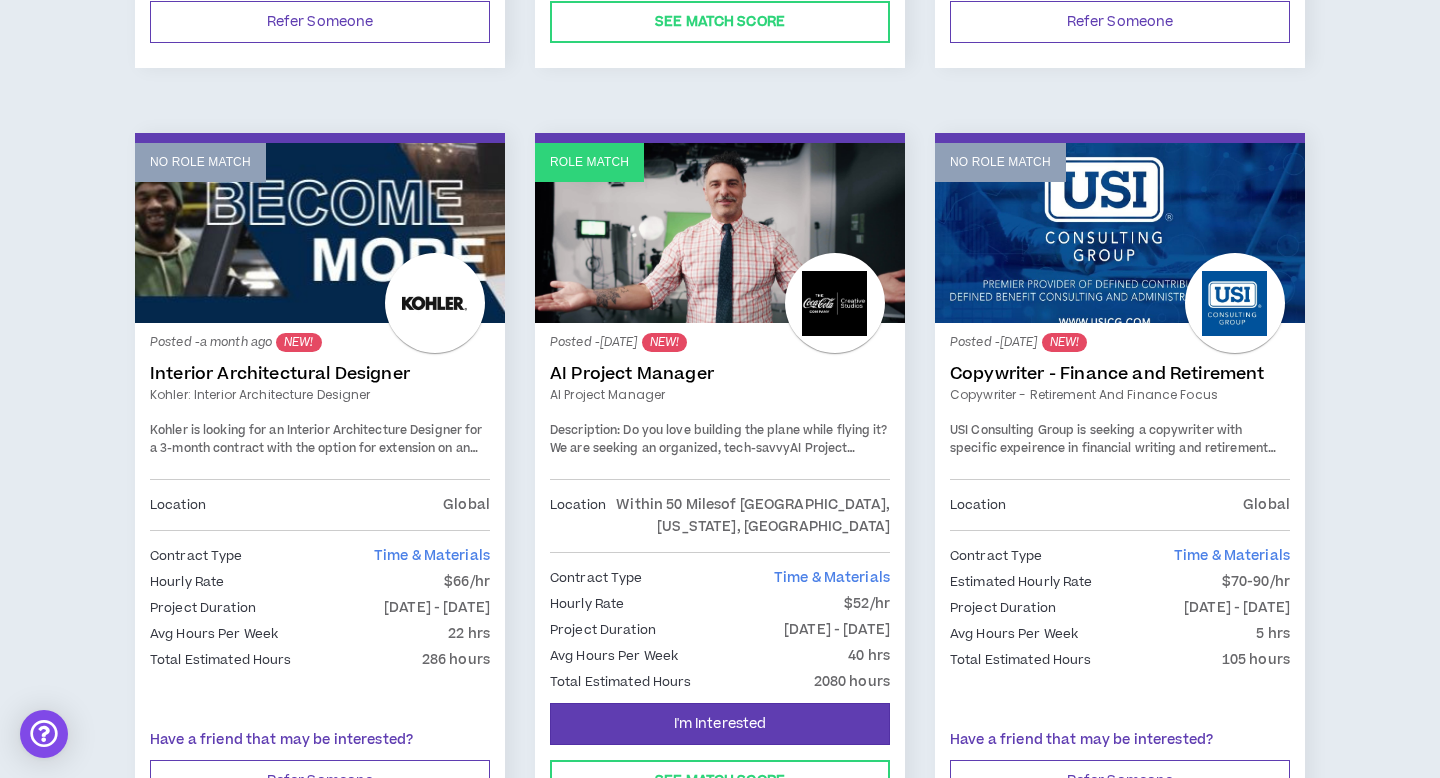 scroll, scrollTop: 1739, scrollLeft: 0, axis: vertical 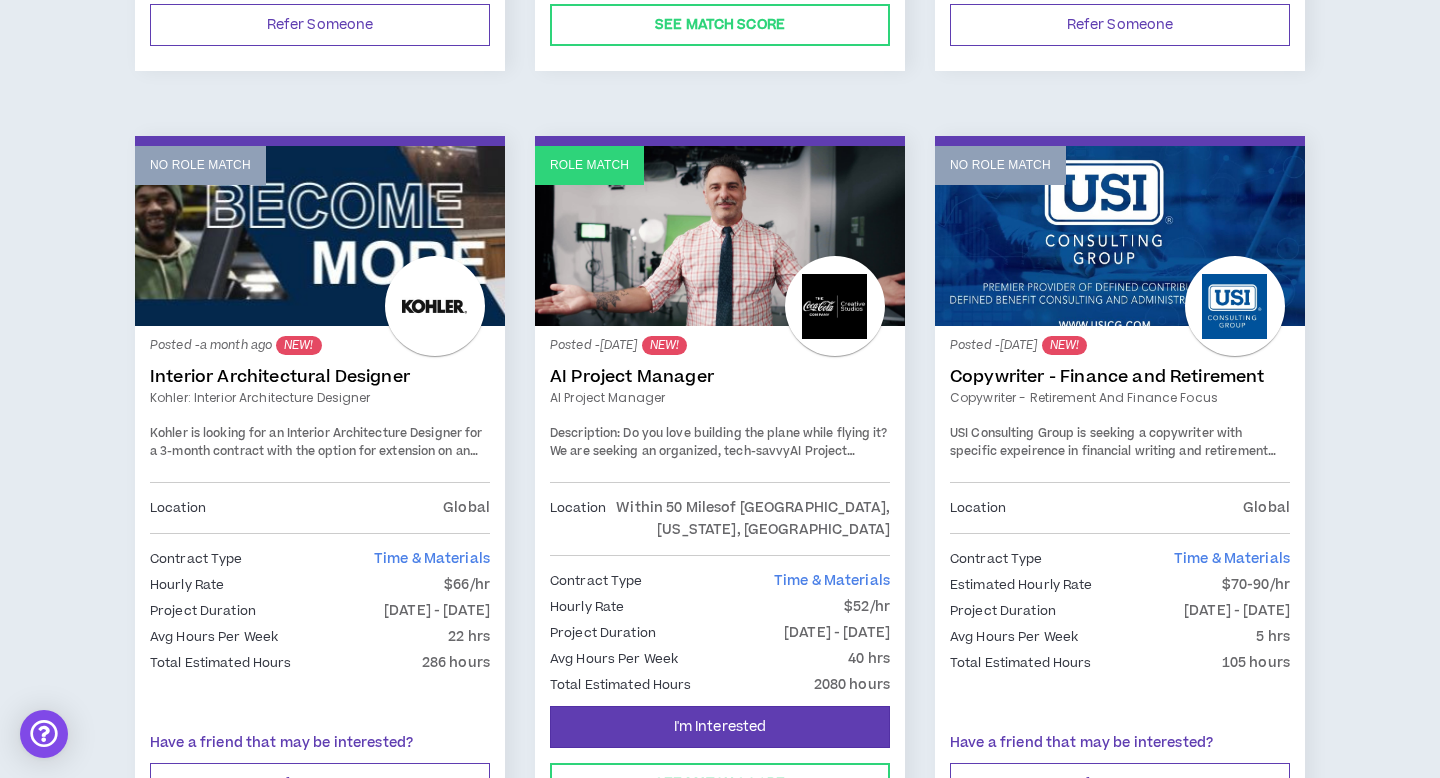 click on "Role Match" at bounding box center [720, 236] 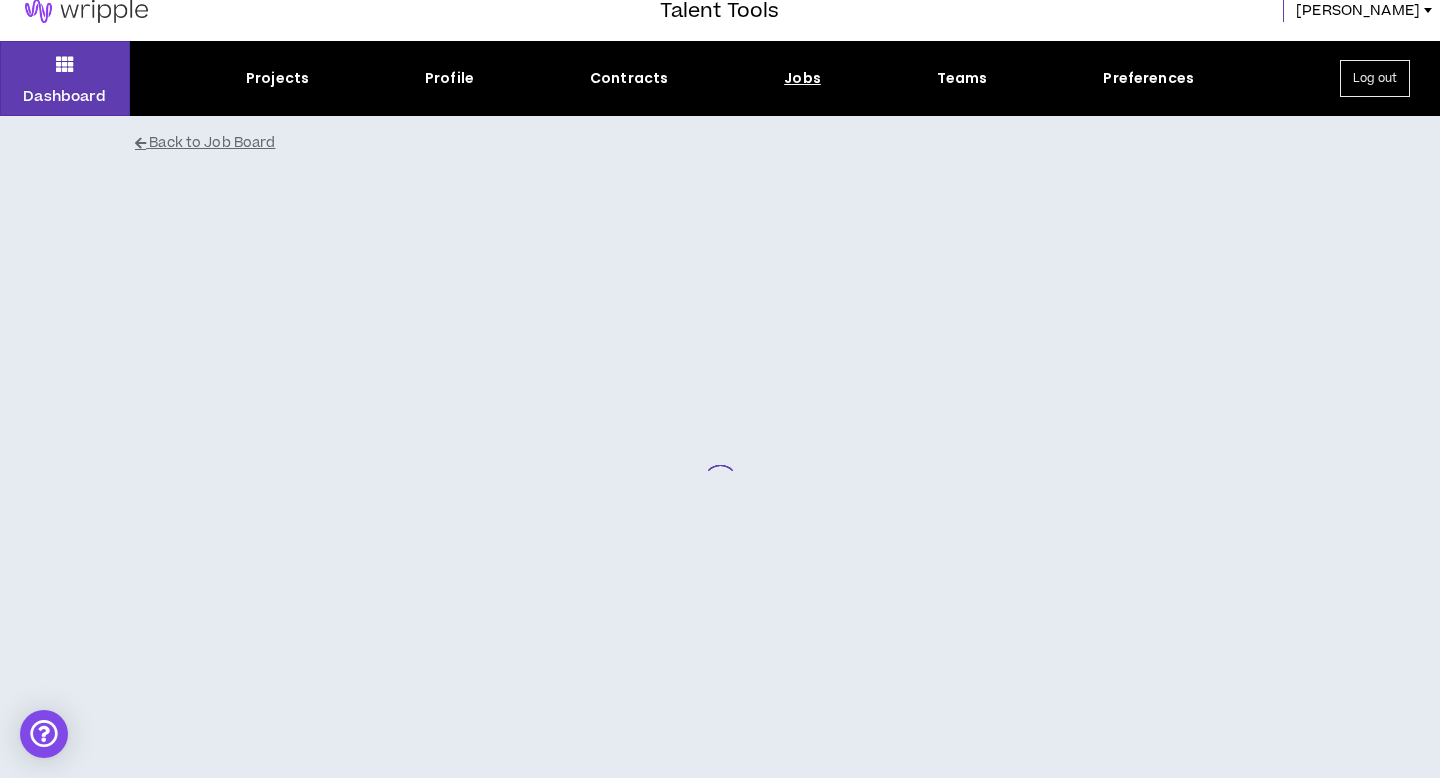 scroll, scrollTop: 0, scrollLeft: 0, axis: both 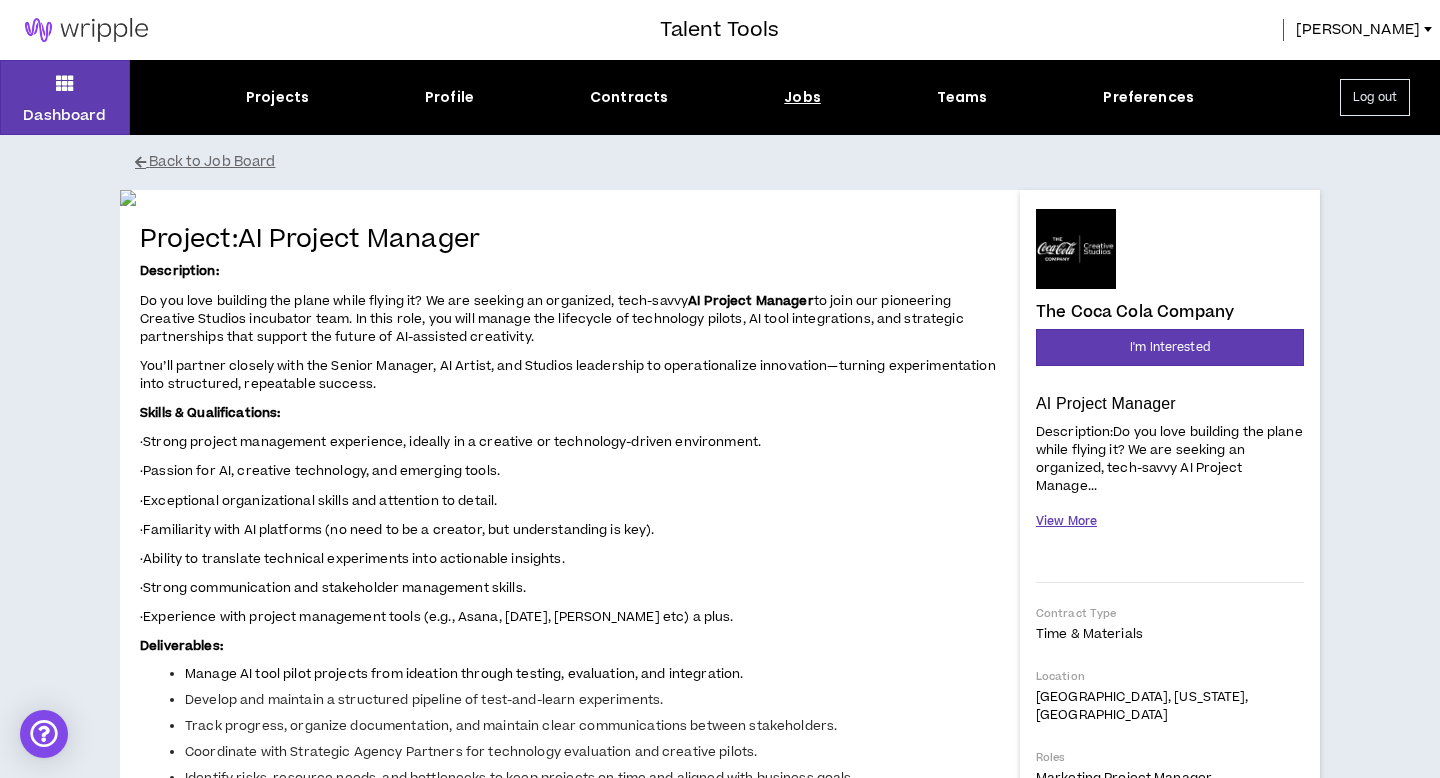 click on "View More" at bounding box center (1066, 521) 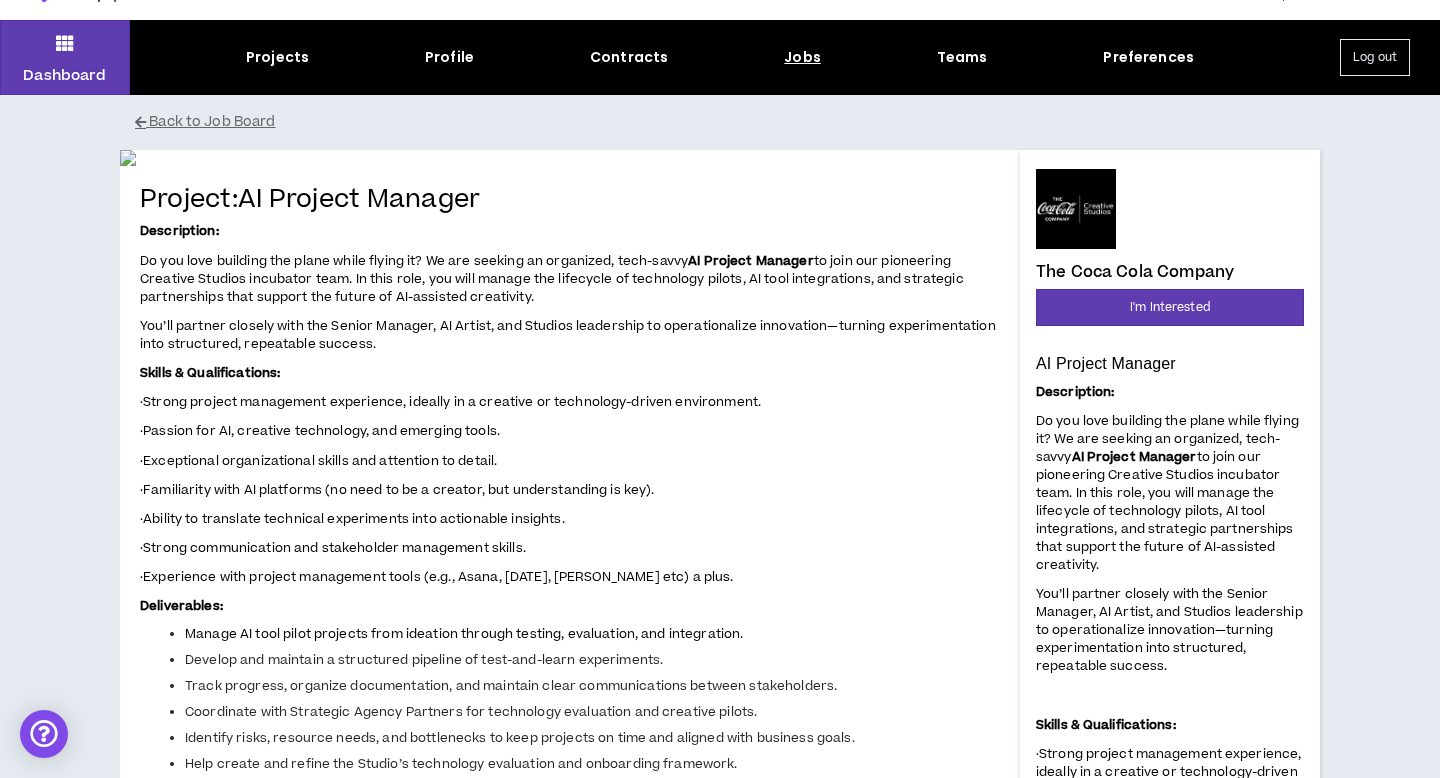 scroll, scrollTop: 0, scrollLeft: 0, axis: both 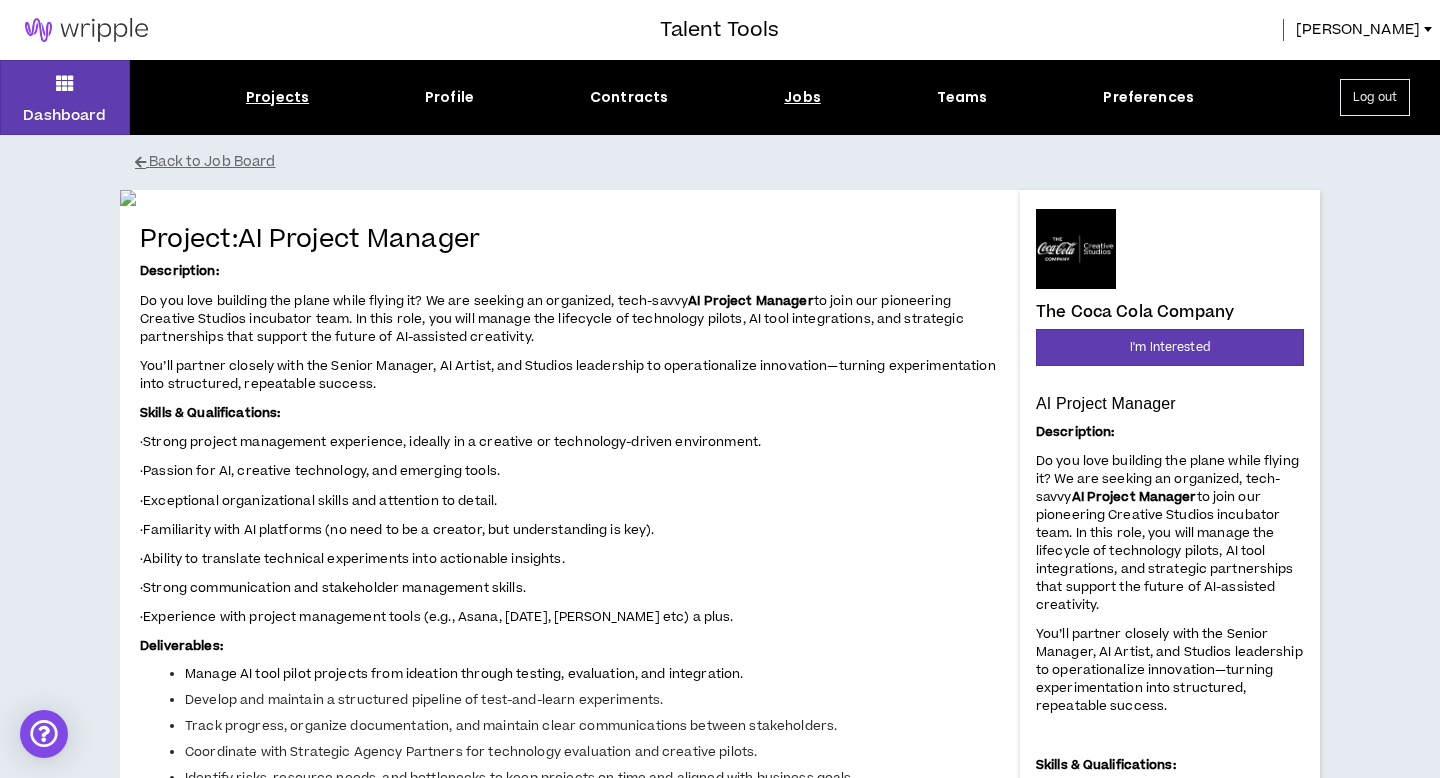 click on "Projects" at bounding box center [277, 97] 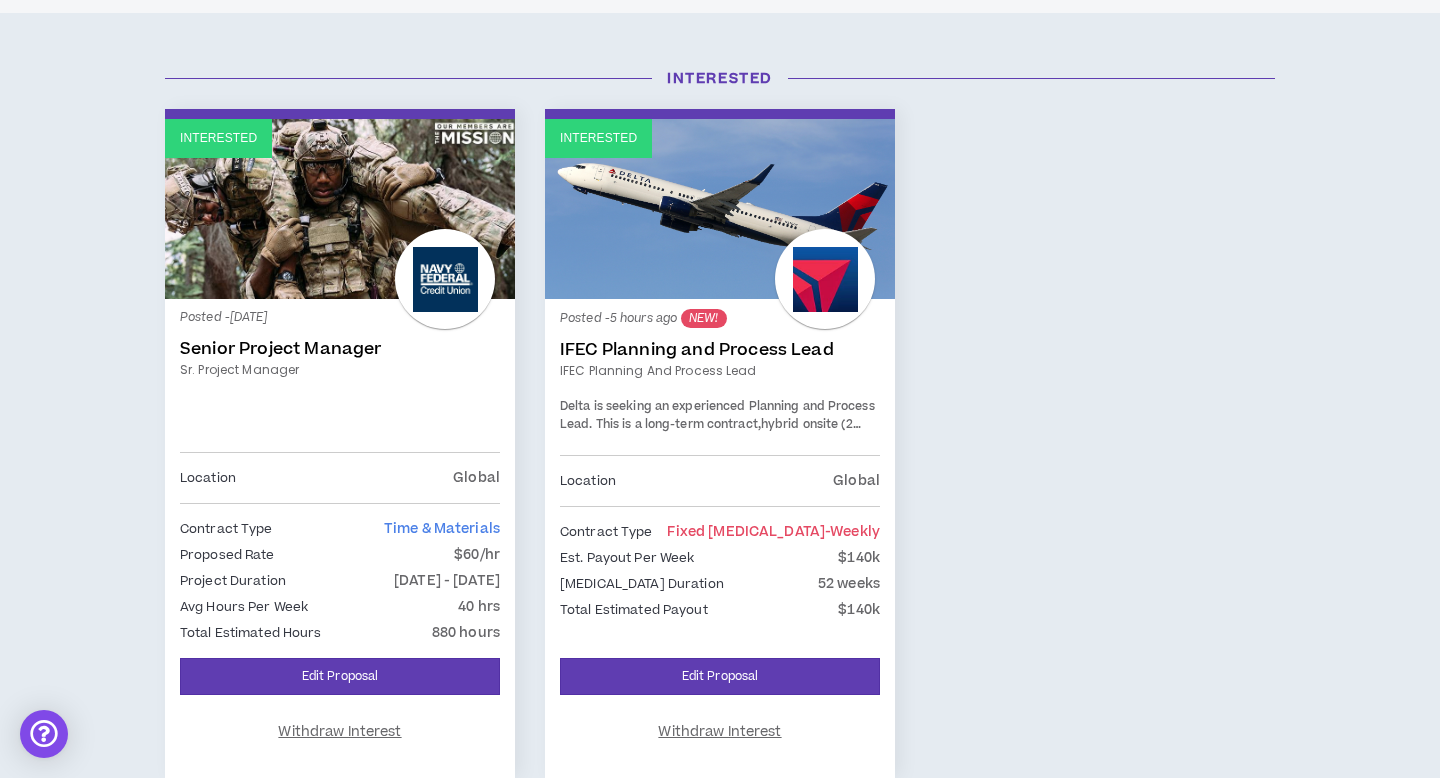 scroll, scrollTop: 225, scrollLeft: 0, axis: vertical 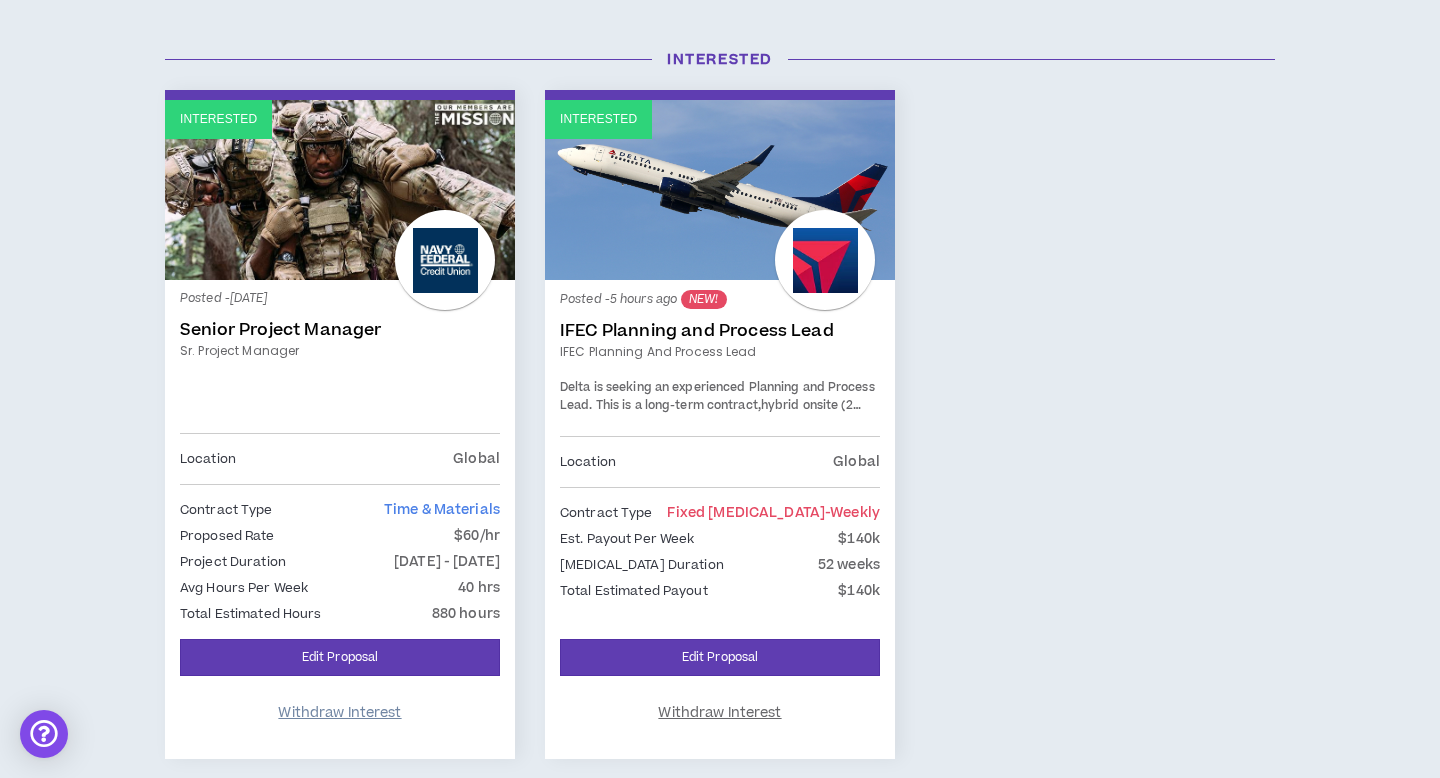 click on "Withdraw Interest" at bounding box center (339, 713) 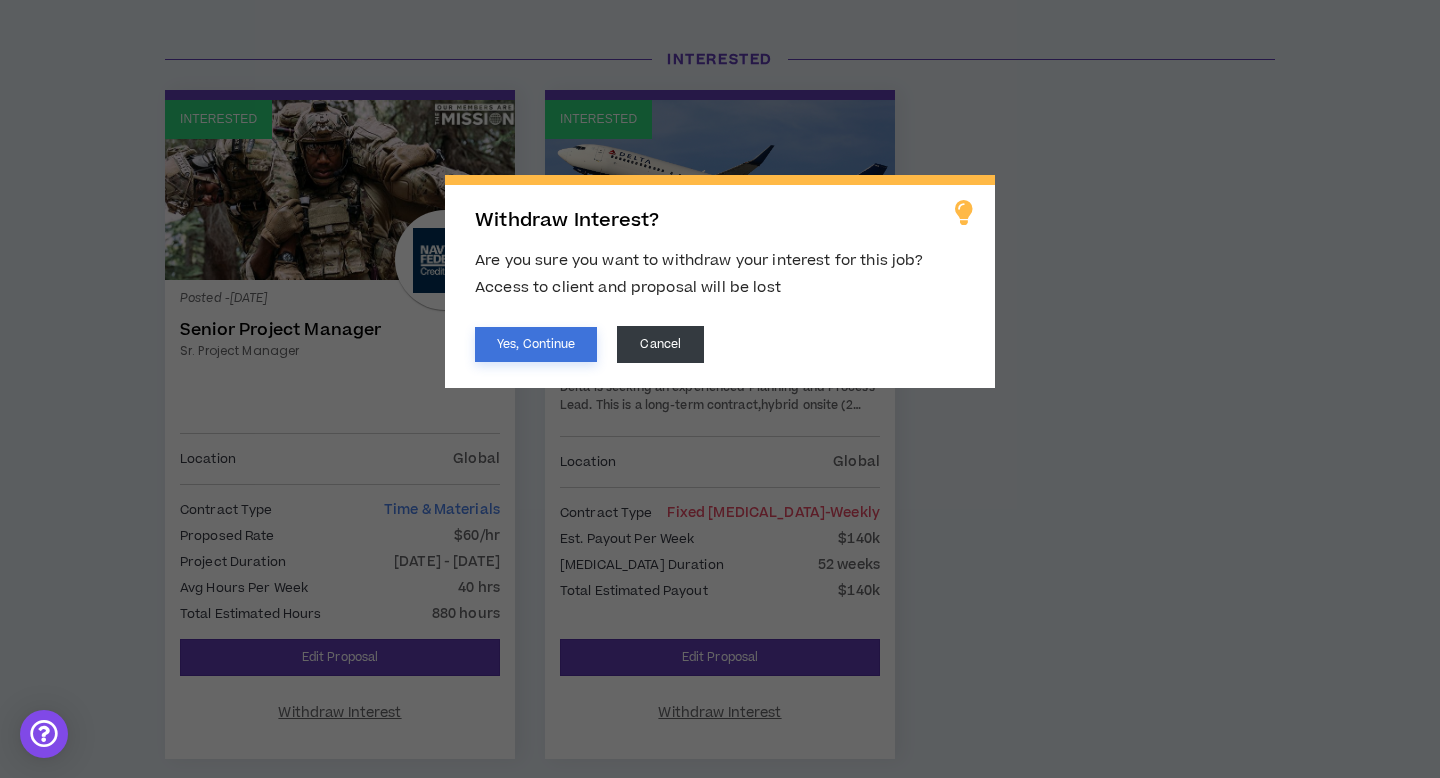 click on "Yes, Continue" at bounding box center [536, 344] 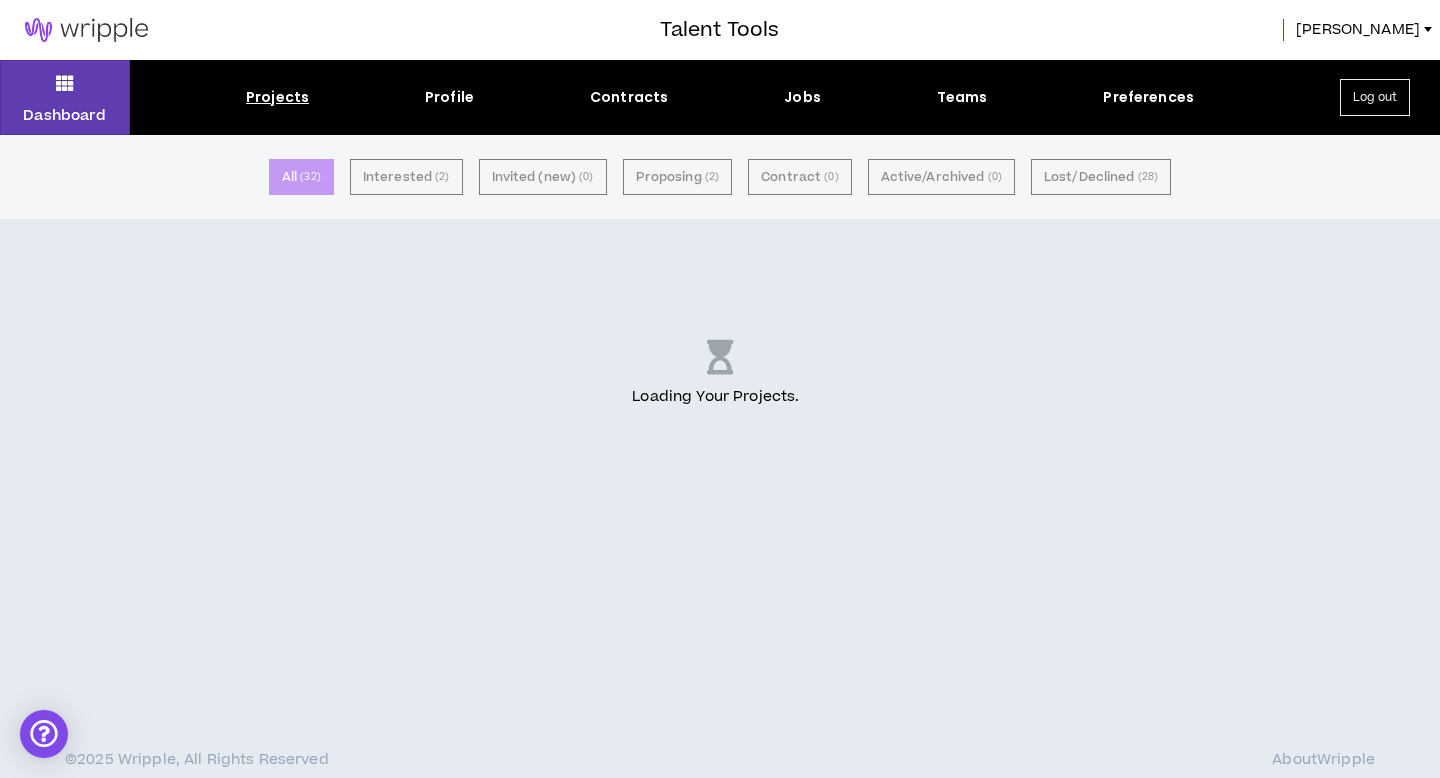 scroll, scrollTop: 0, scrollLeft: 0, axis: both 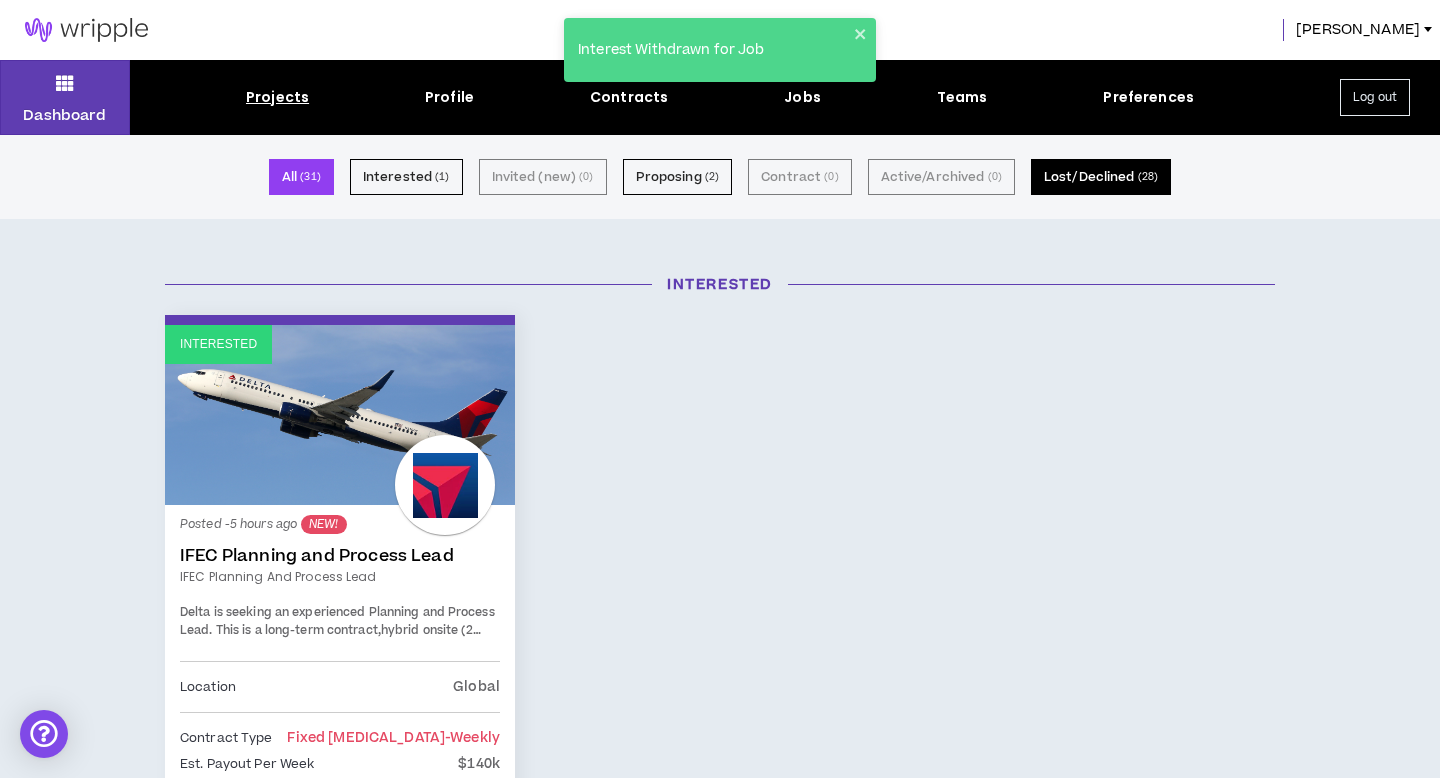 click on "( 28 )" at bounding box center (1148, 177) 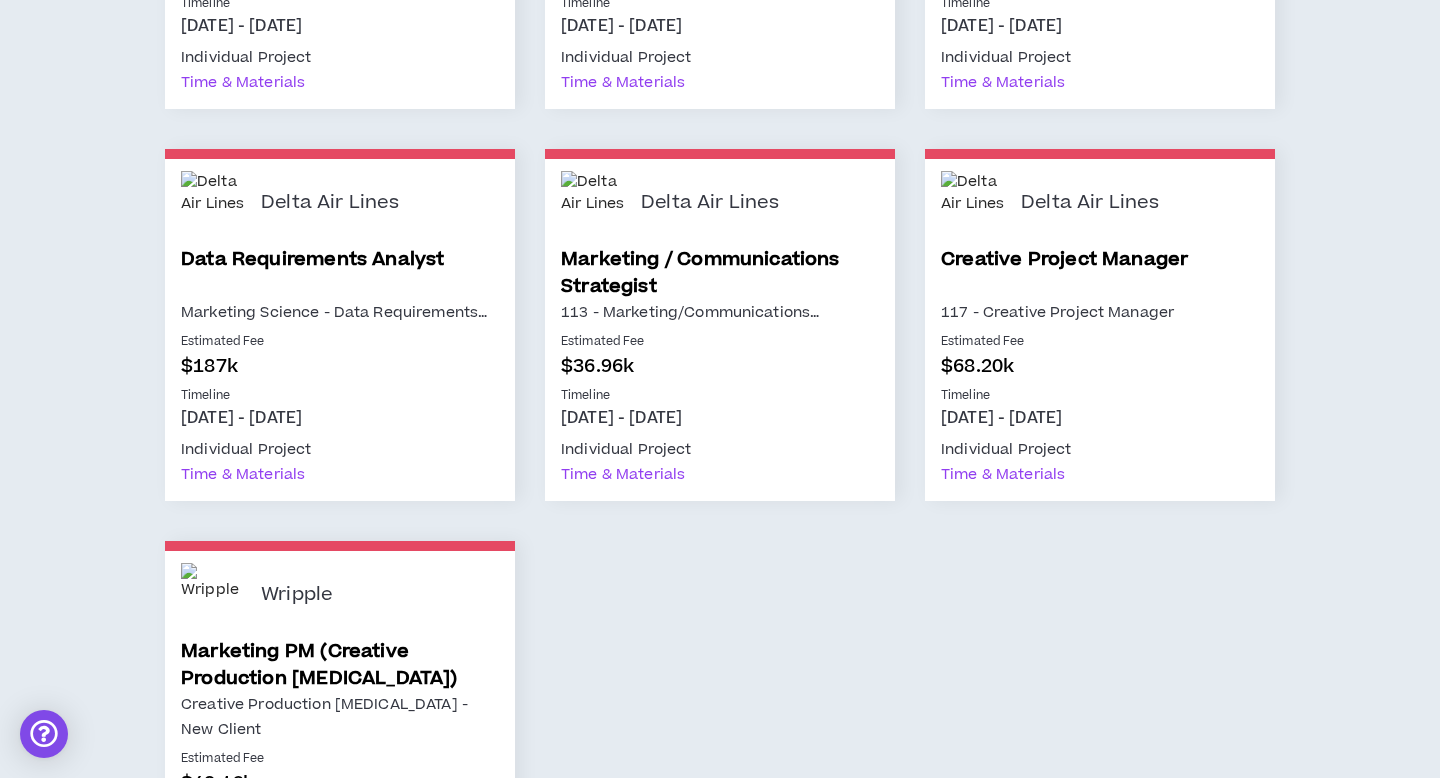scroll, scrollTop: 3523, scrollLeft: 0, axis: vertical 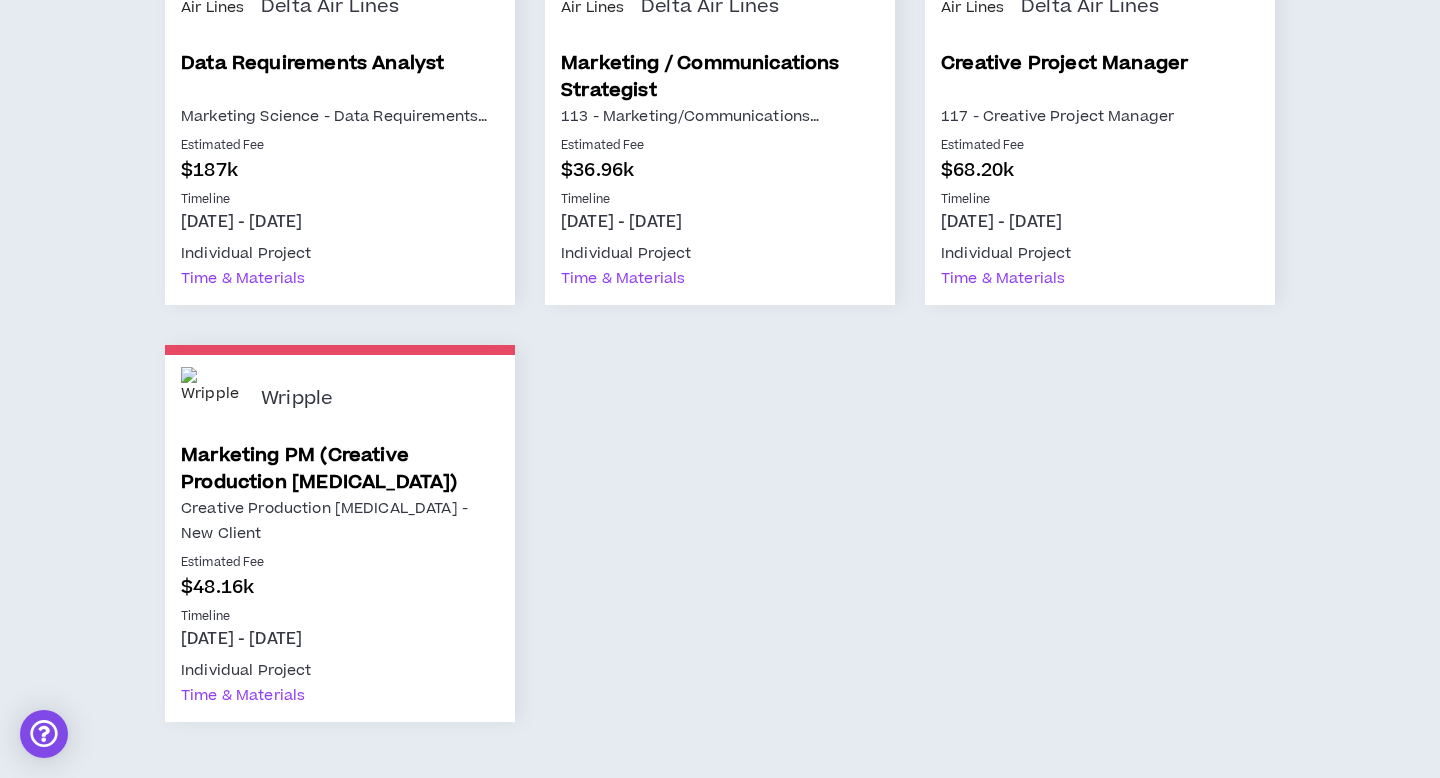 click on "Marketing PM (Creative Production [MEDICAL_DATA])" at bounding box center [340, 469] 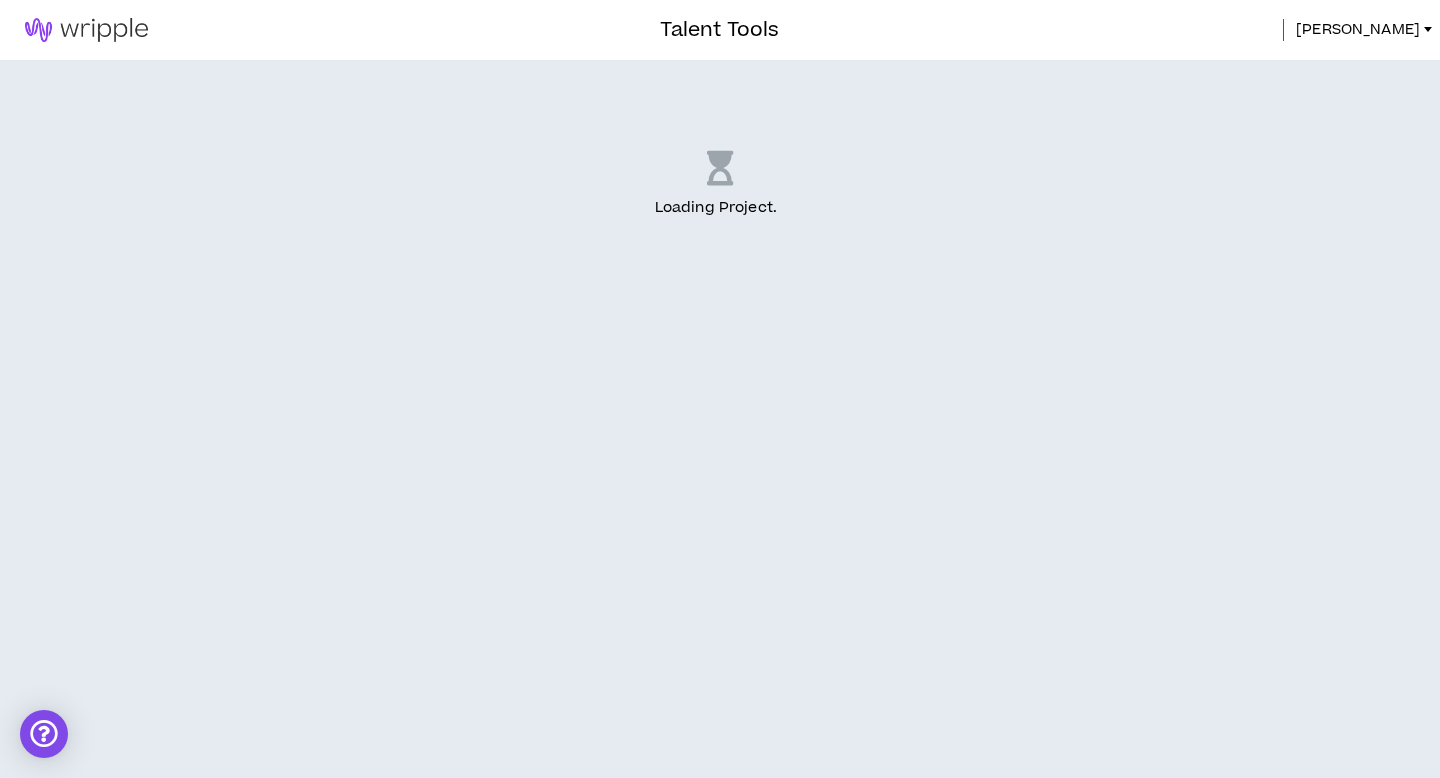 scroll, scrollTop: 0, scrollLeft: 0, axis: both 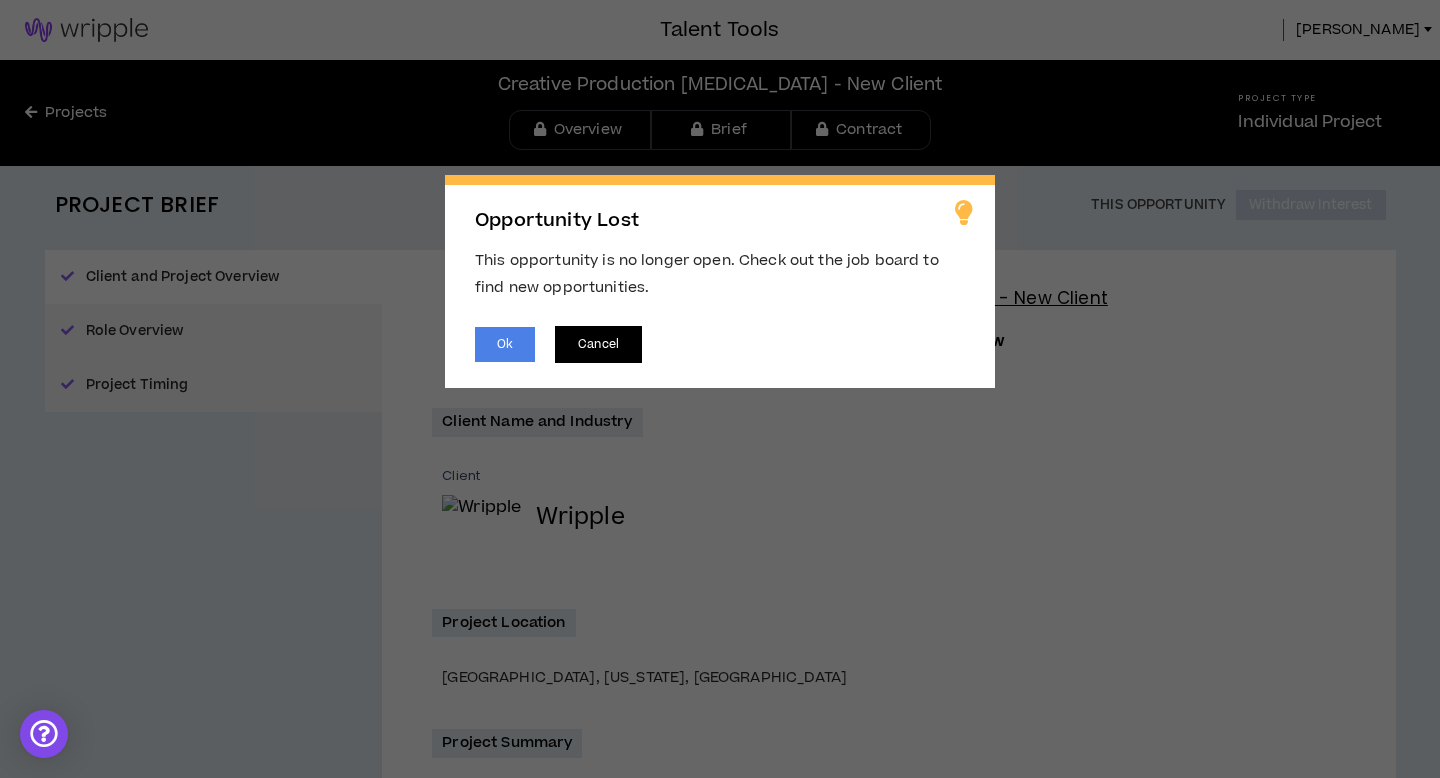 click on "Cancel" at bounding box center (598, 344) 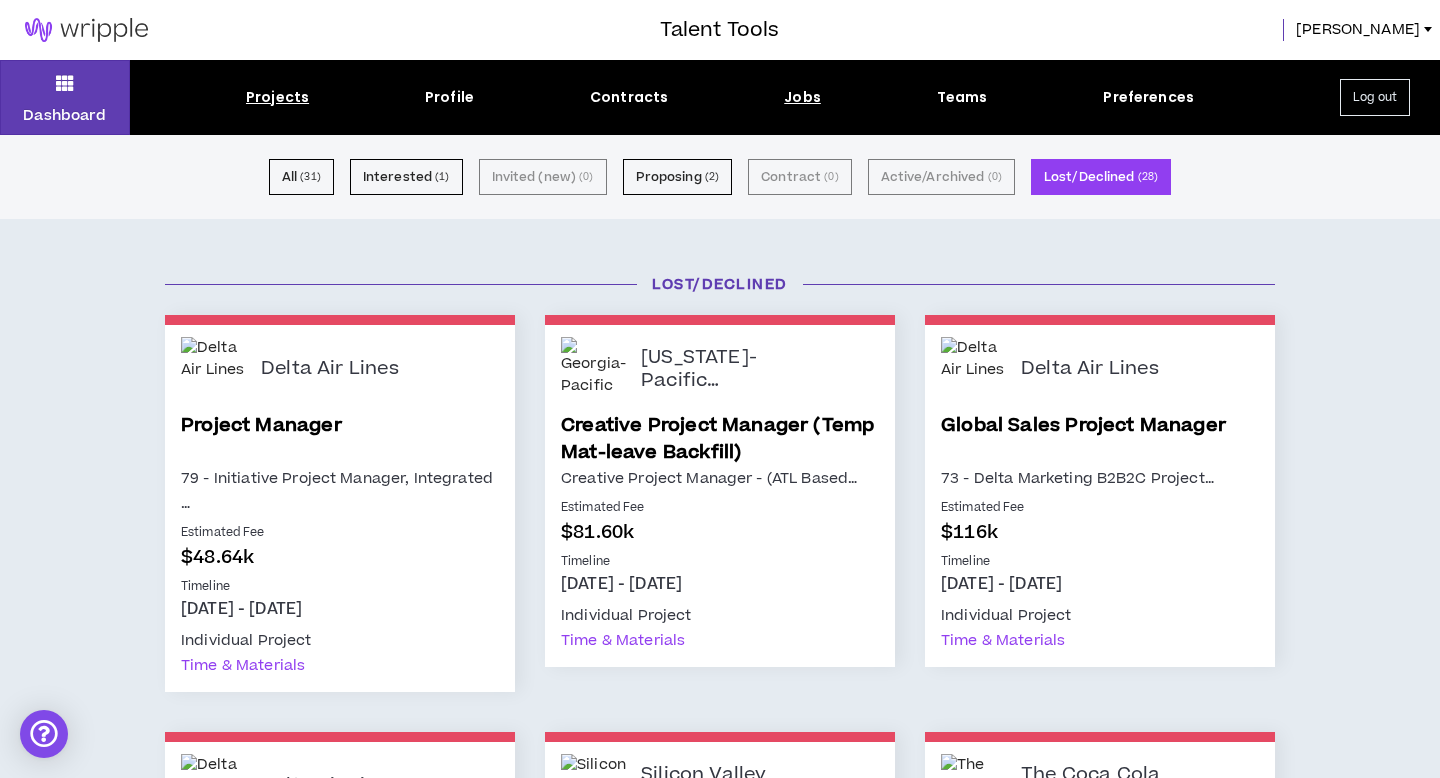 click on "Jobs" at bounding box center (802, 97) 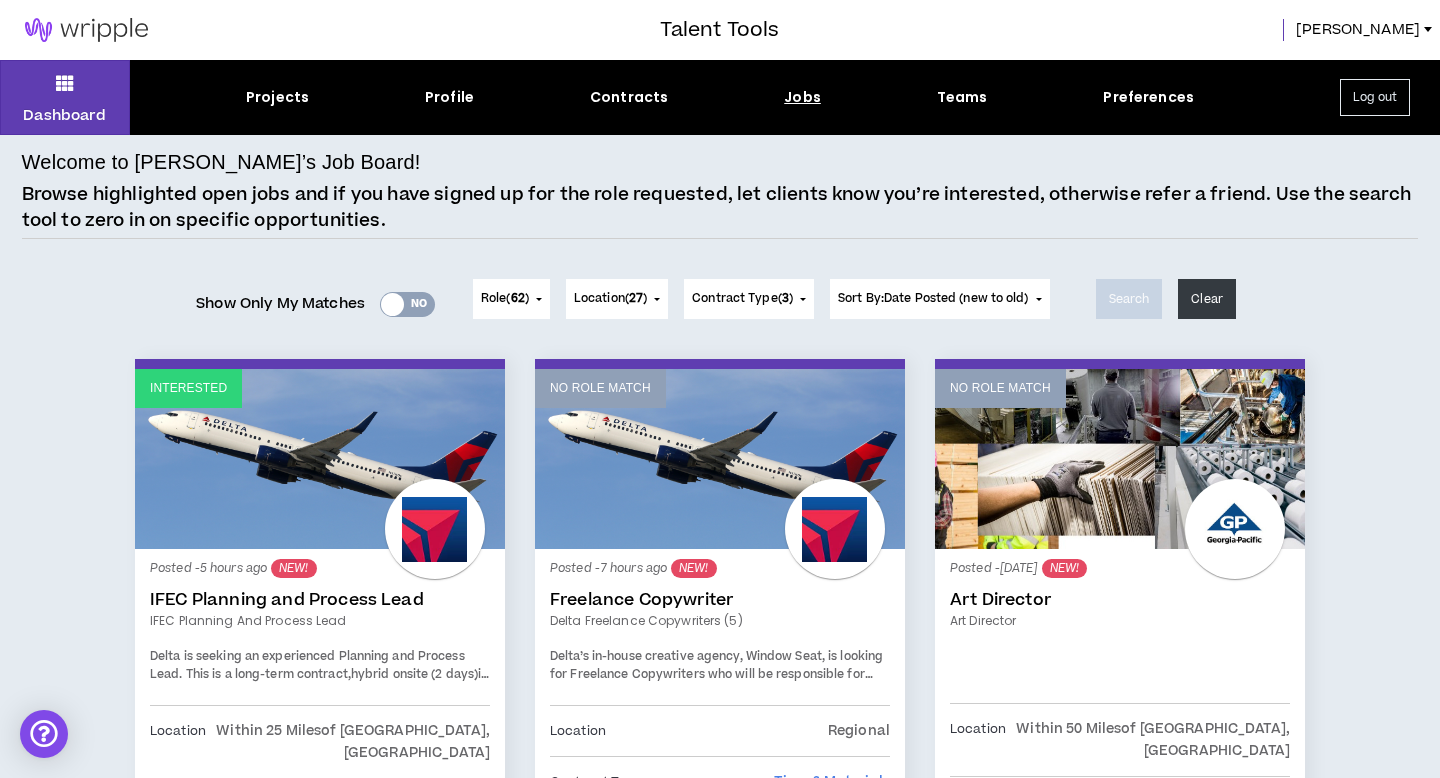 click on "Location  ( 27 )" at bounding box center [610, 299] 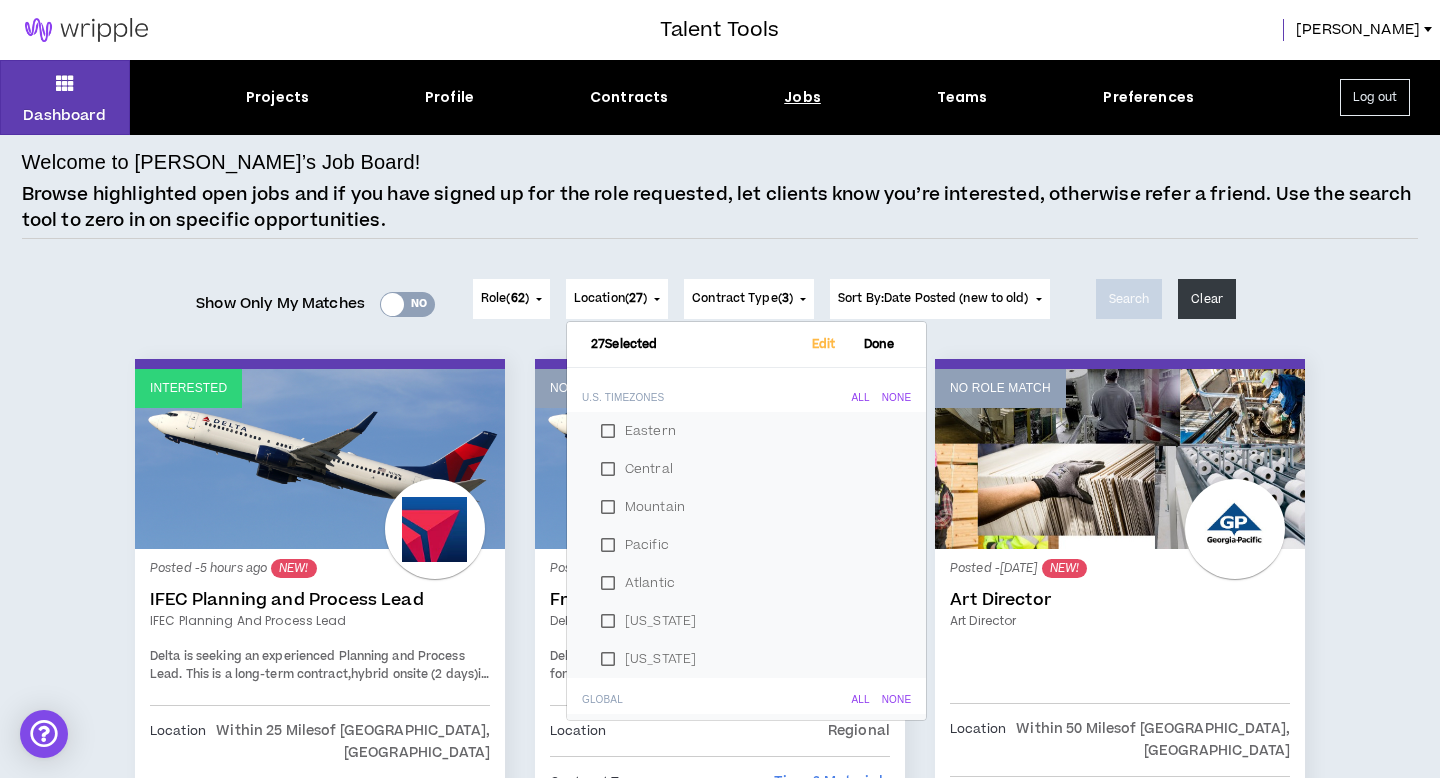 click on "Central" at bounding box center (746, 469) 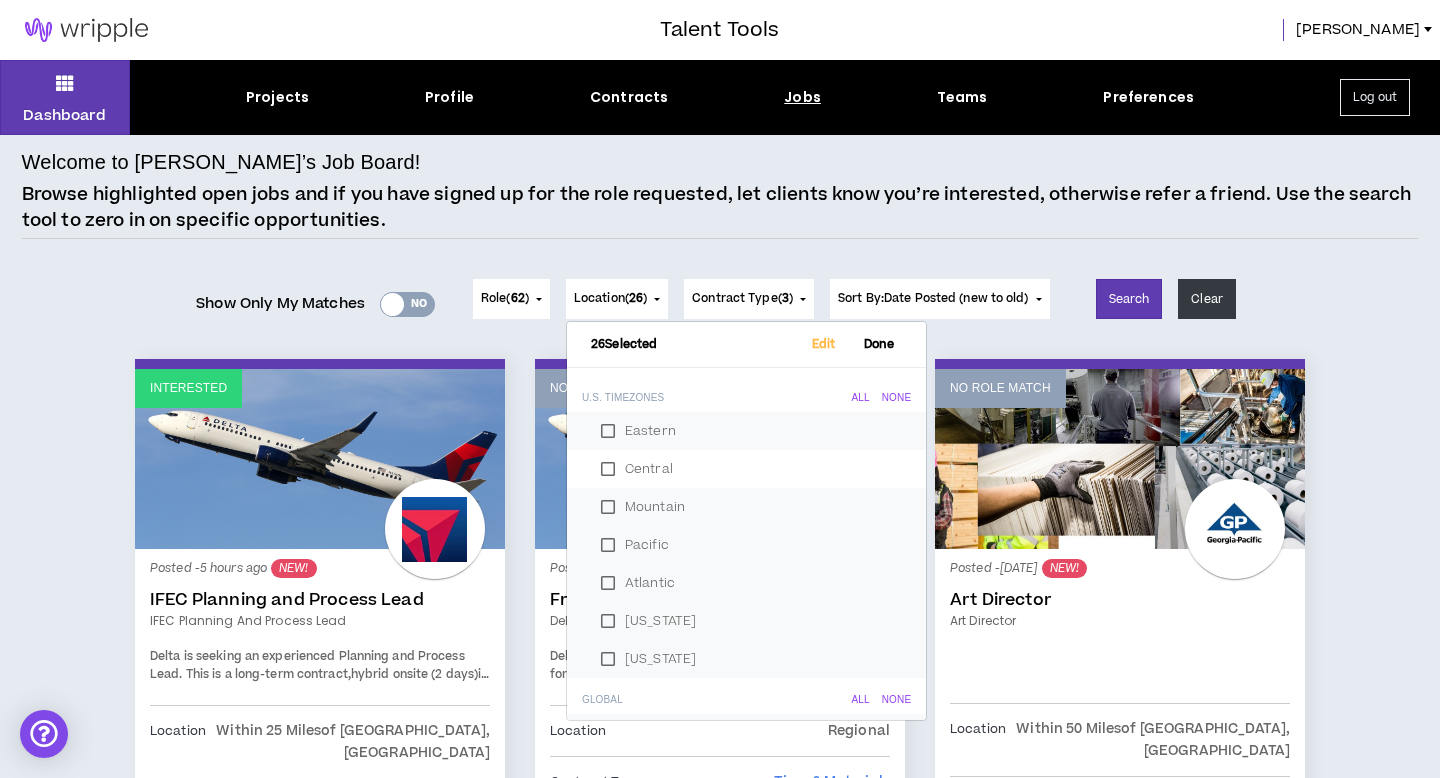 click on "Mountain" at bounding box center (746, 507) 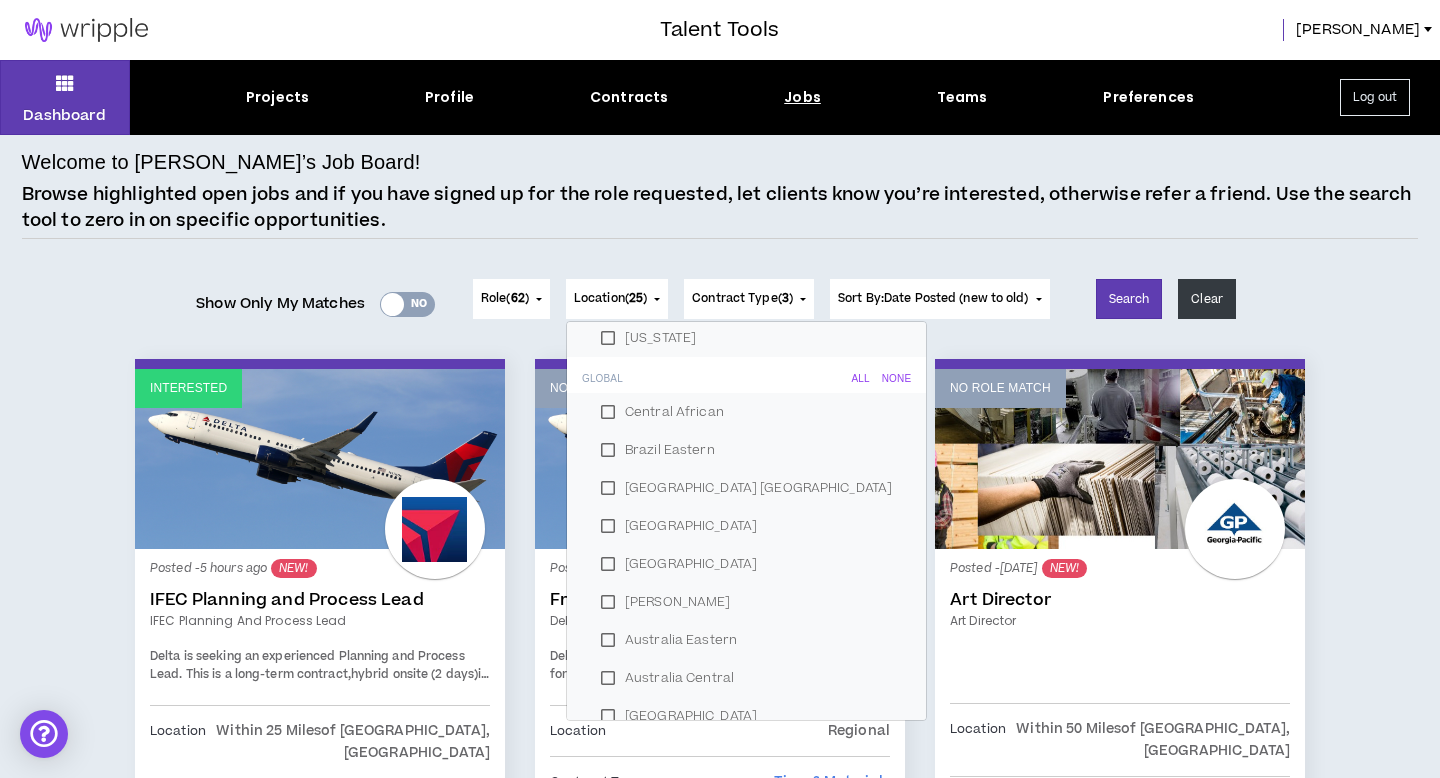 scroll, scrollTop: 305, scrollLeft: 0, axis: vertical 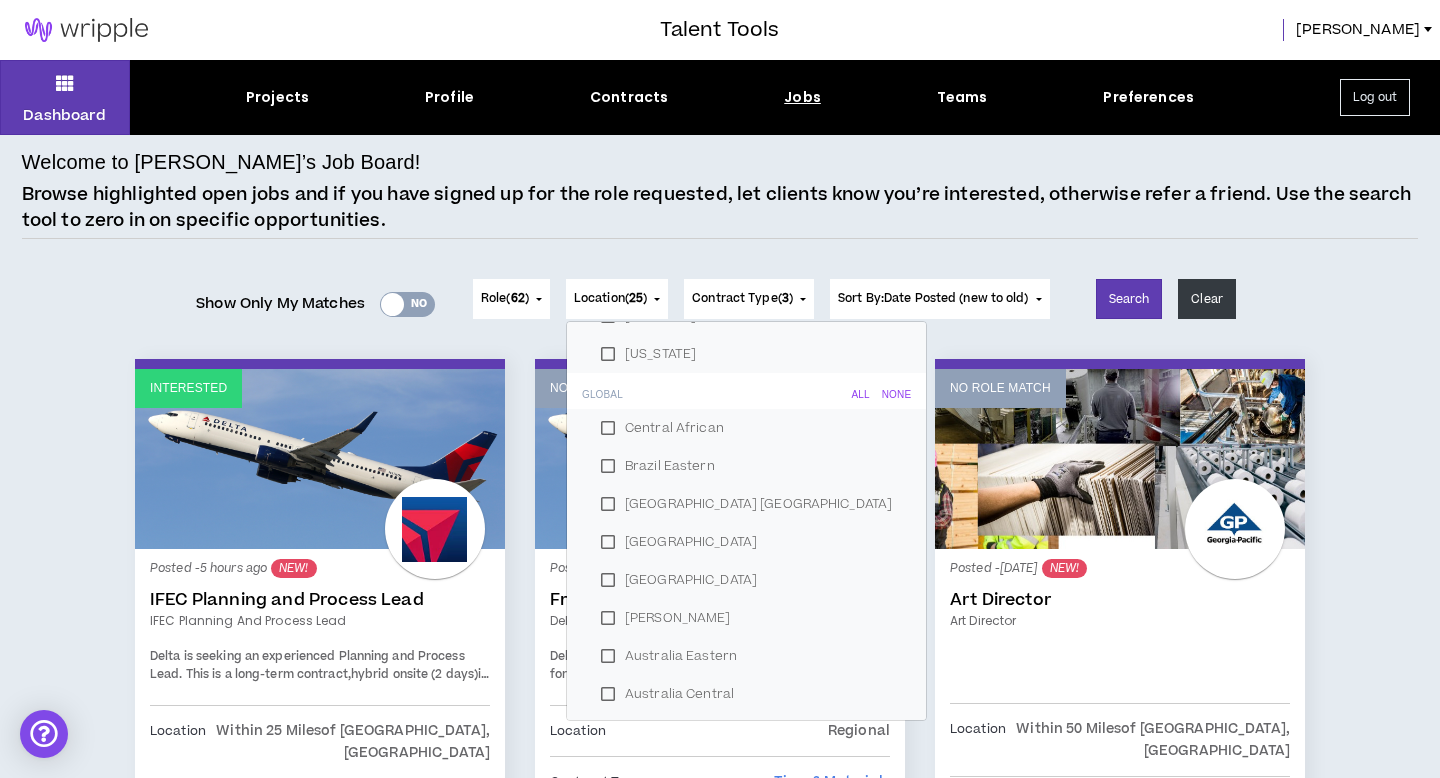 click on "Central African" at bounding box center [746, 428] 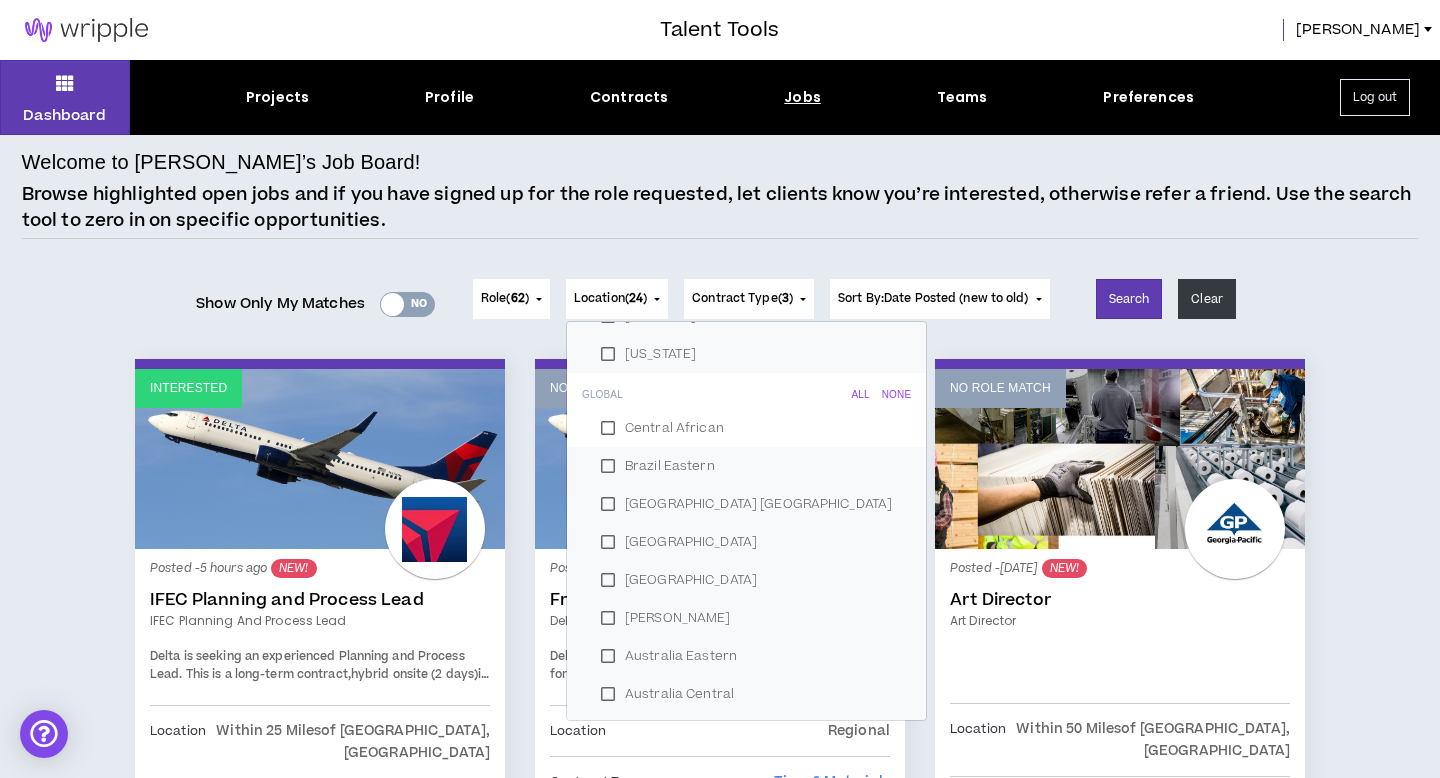 click on "Brazil Eastern" at bounding box center (746, 466) 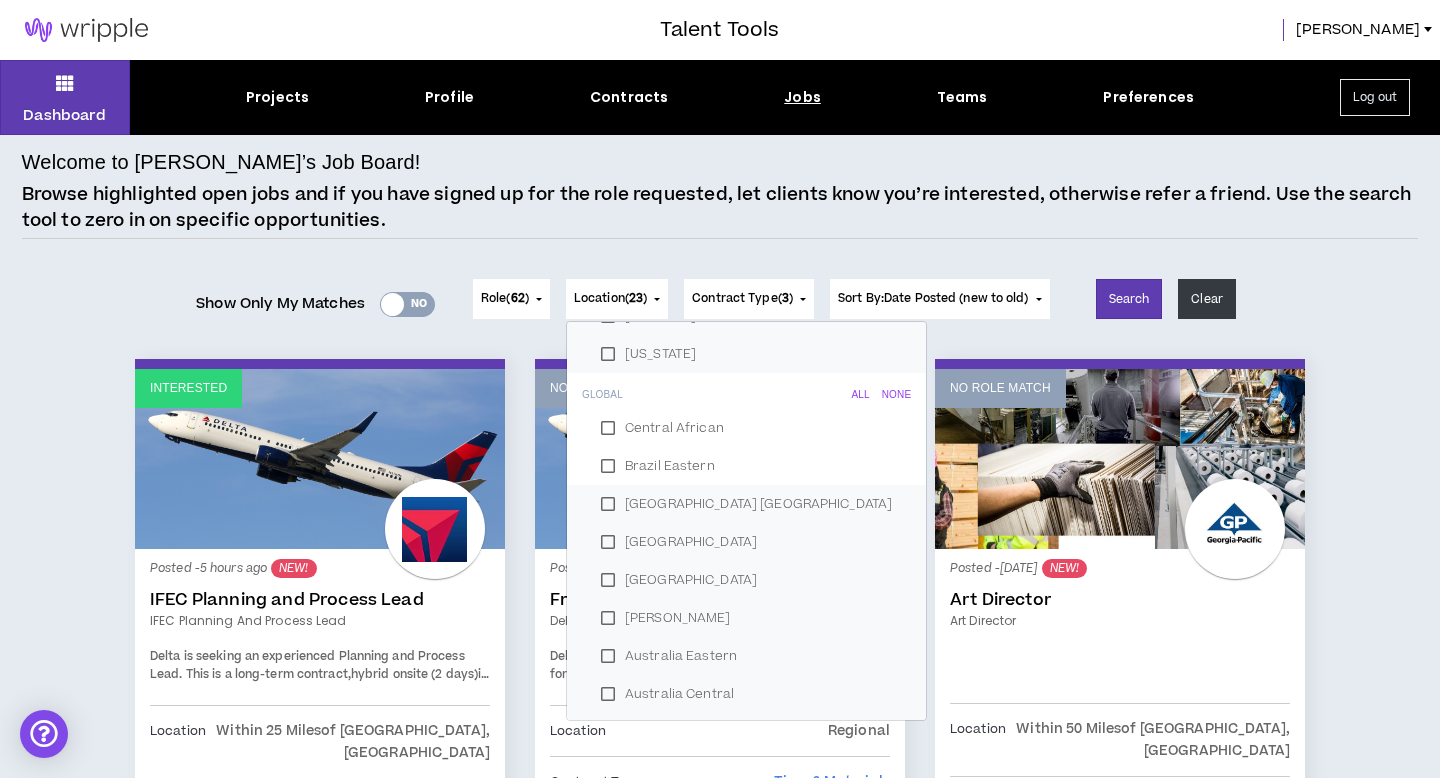 click on "[GEOGRAPHIC_DATA] [GEOGRAPHIC_DATA]" at bounding box center [746, 504] 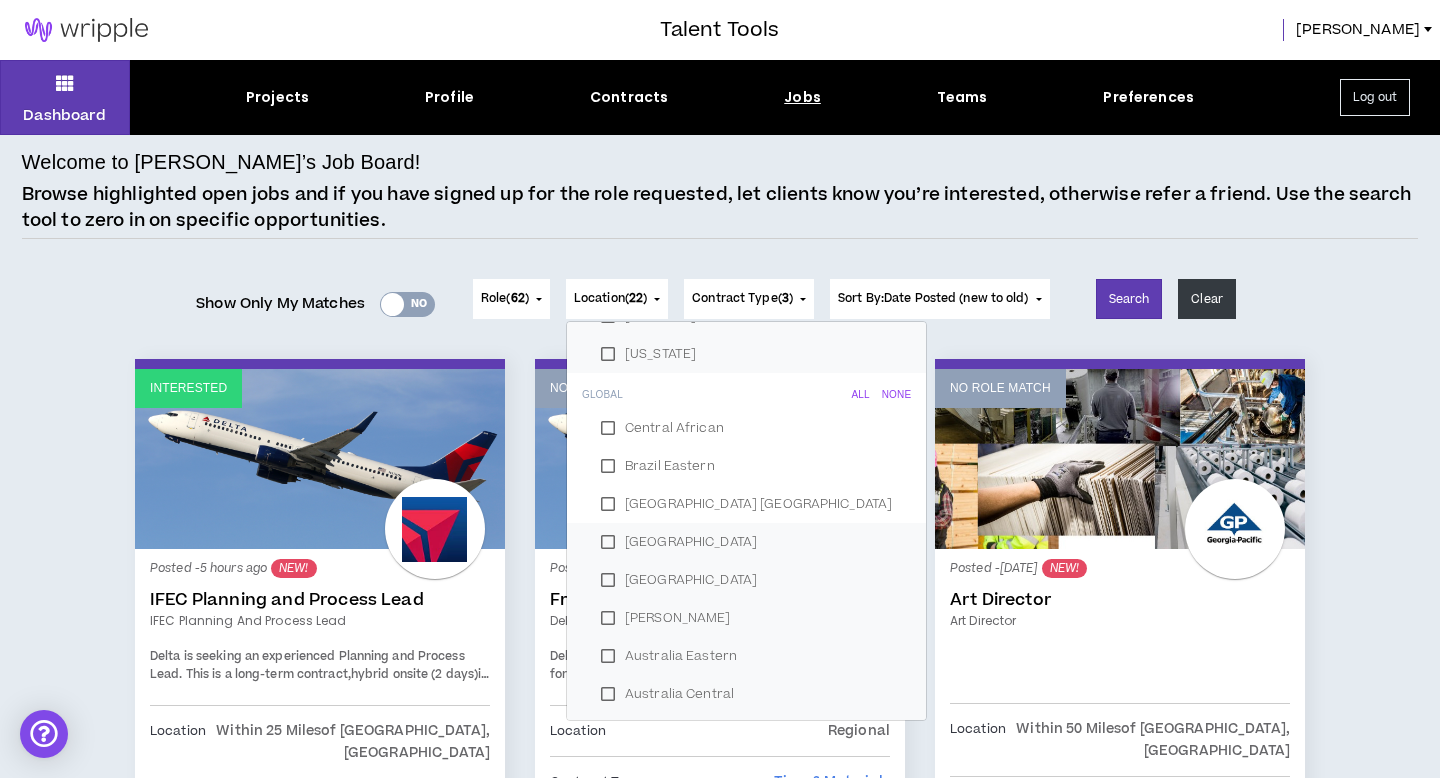 click on "[GEOGRAPHIC_DATA]" at bounding box center (746, 542) 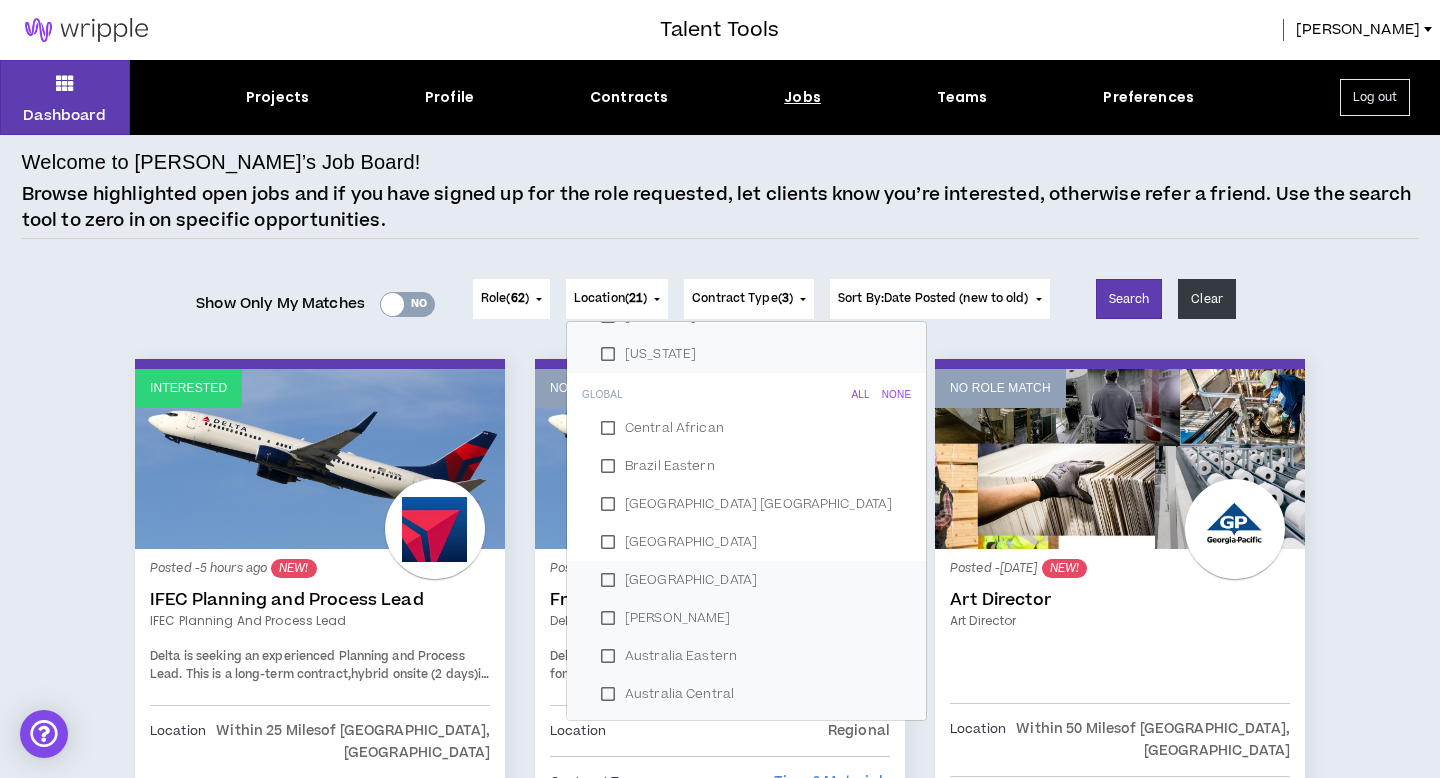 click on "[GEOGRAPHIC_DATA]" at bounding box center [746, 580] 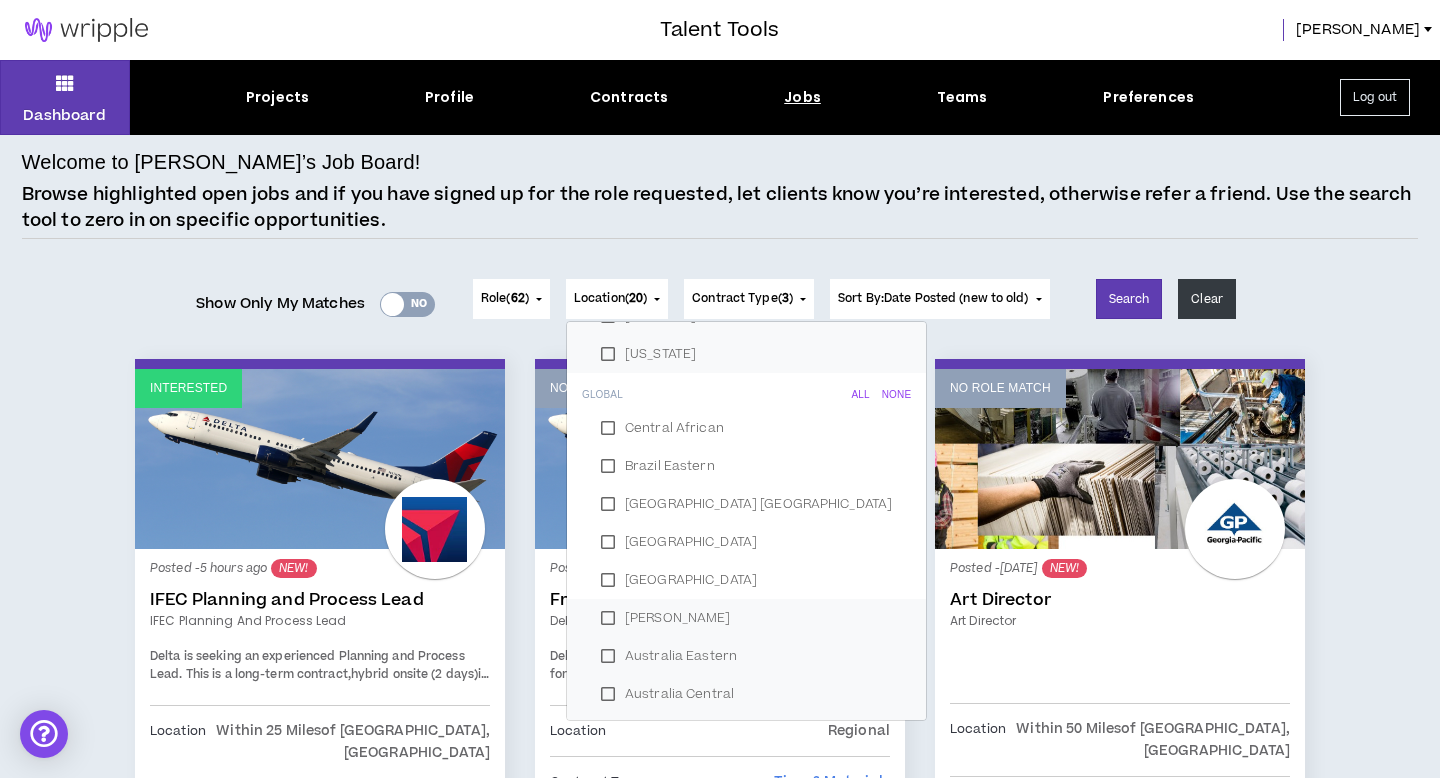 click on "[PERSON_NAME]" at bounding box center (746, 618) 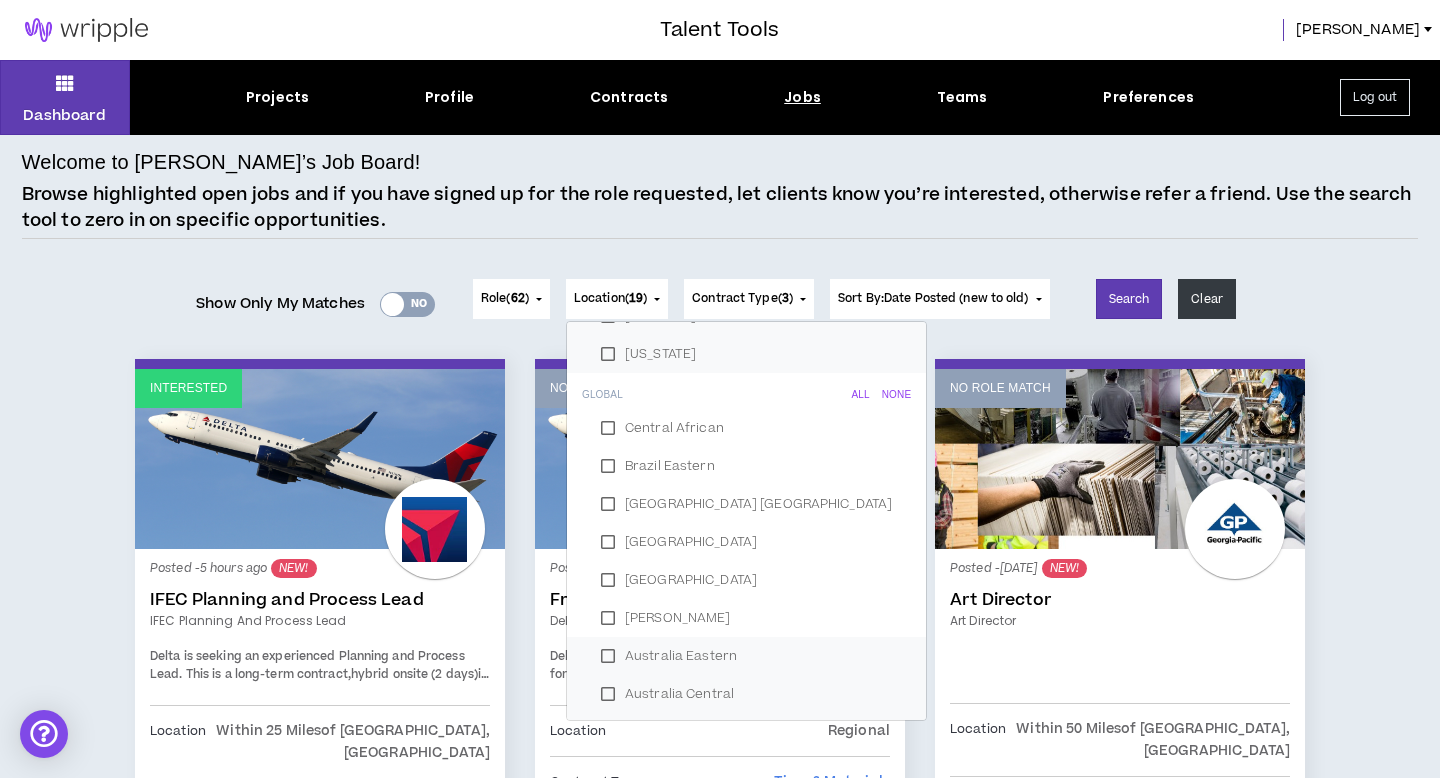 click on "Australia Eastern" at bounding box center [746, 656] 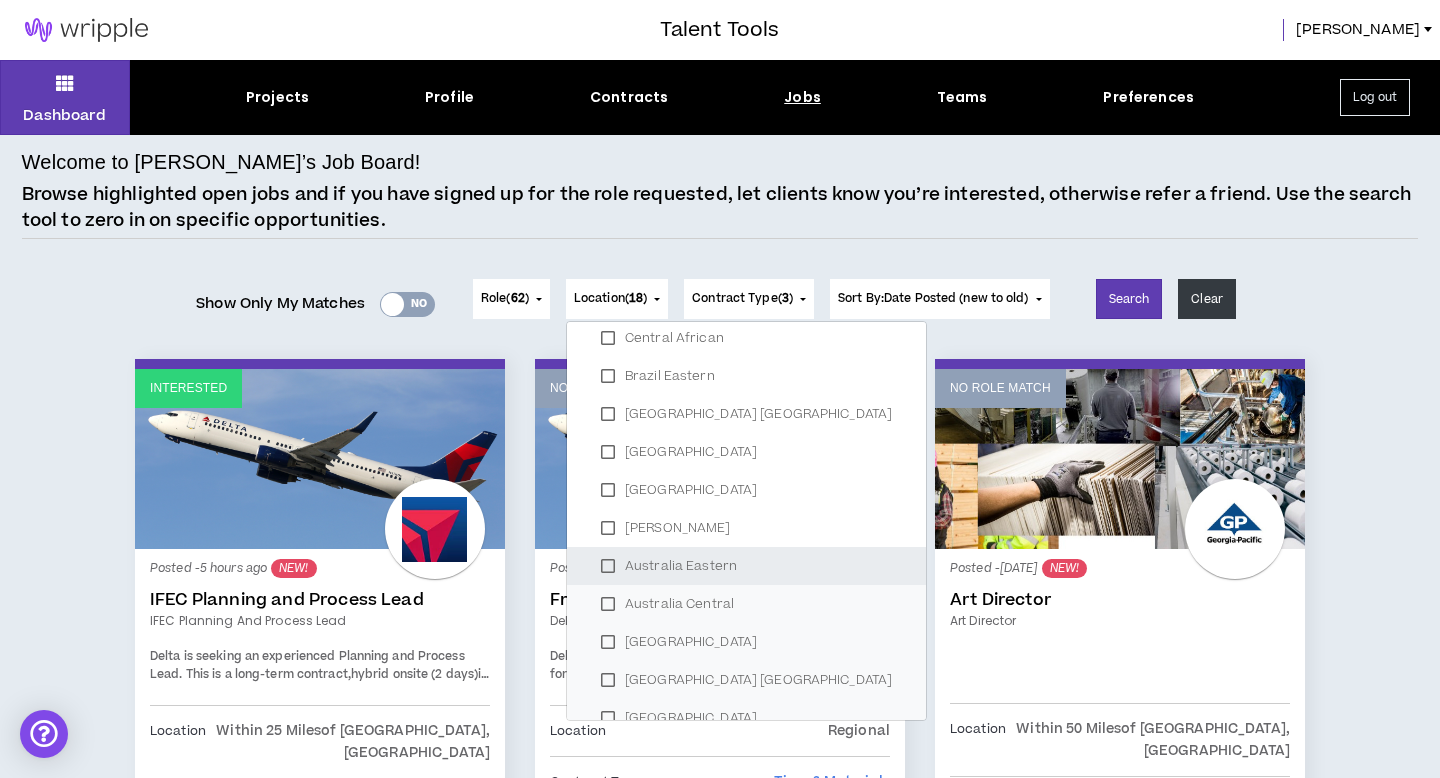scroll, scrollTop: 411, scrollLeft: 0, axis: vertical 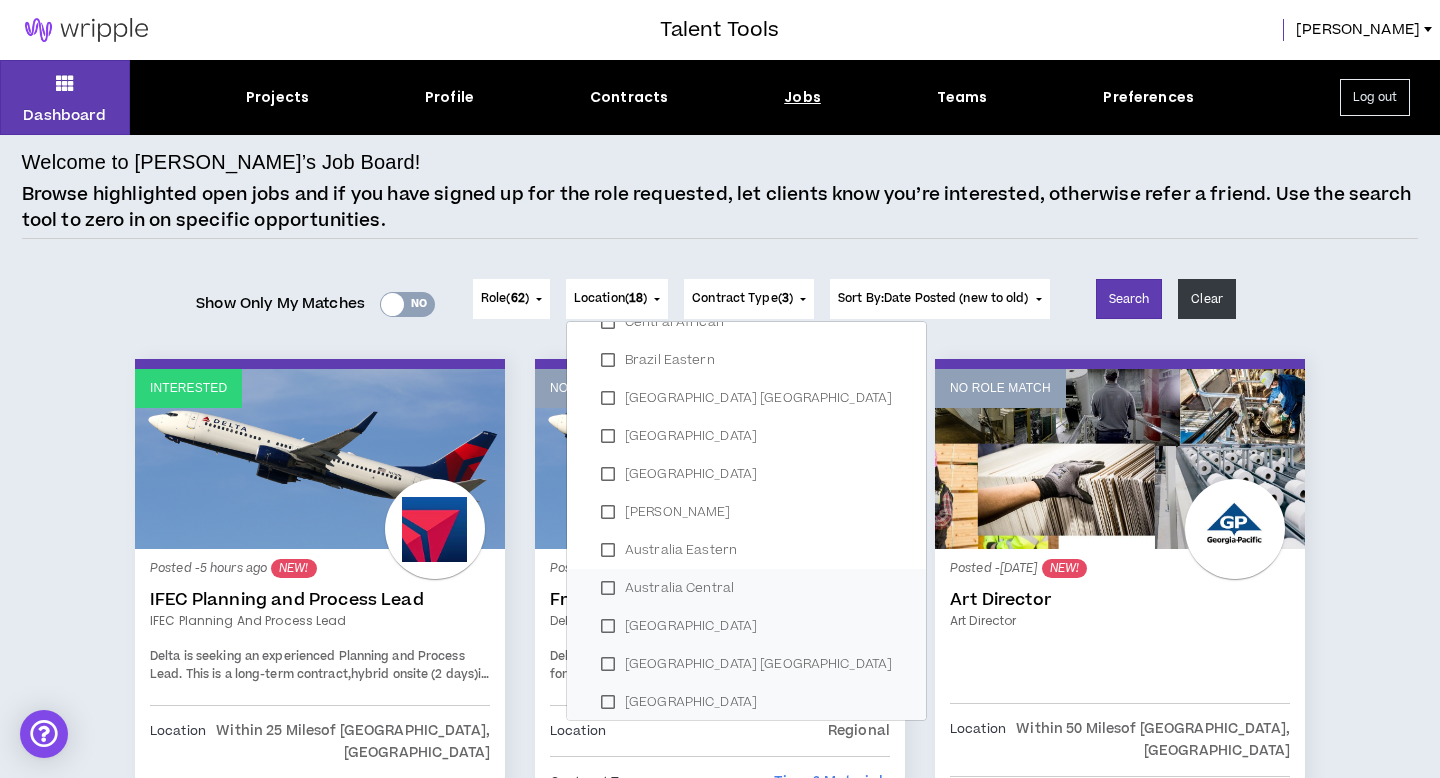 click on "Australia Central" at bounding box center (746, 588) 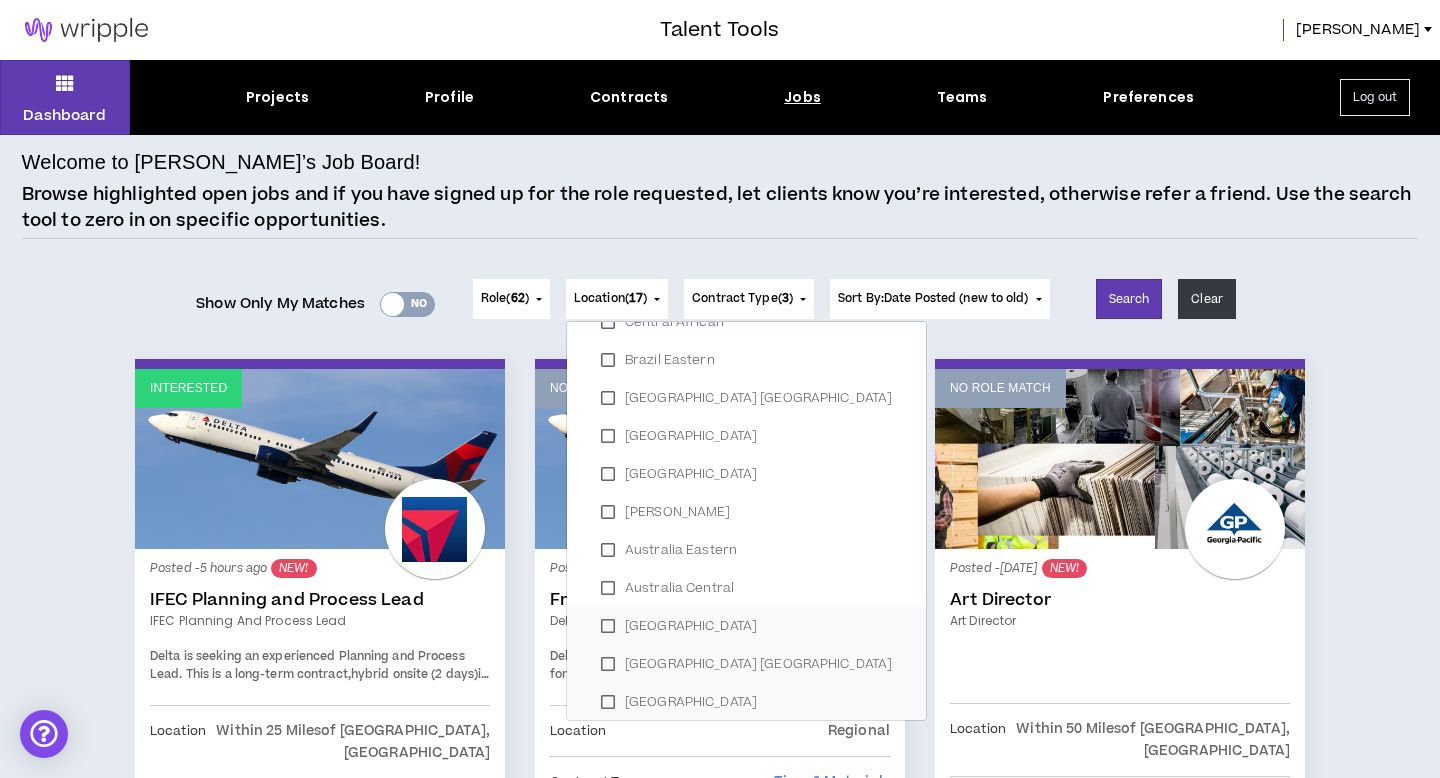 click on "[GEOGRAPHIC_DATA]" at bounding box center (746, 626) 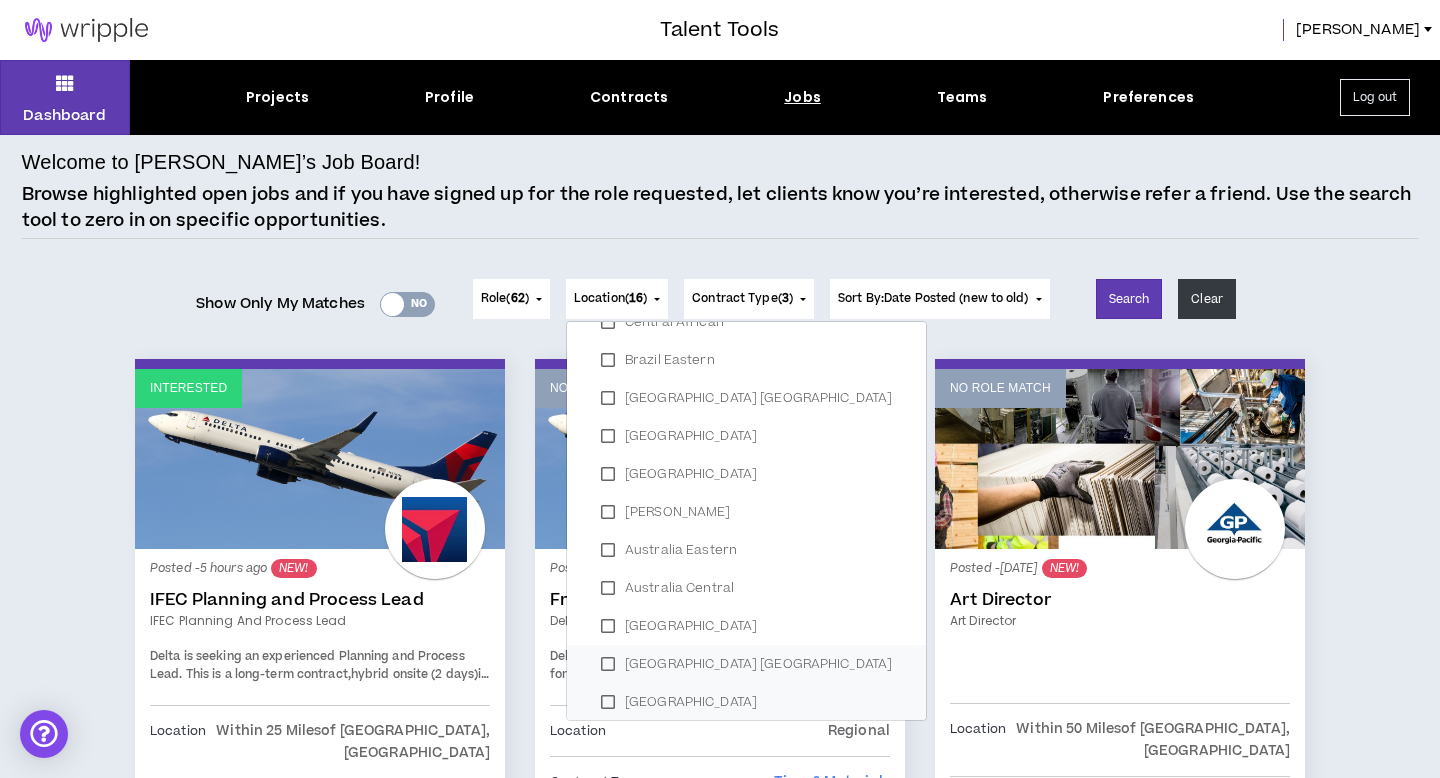 click on "[GEOGRAPHIC_DATA] [GEOGRAPHIC_DATA]" at bounding box center (746, 664) 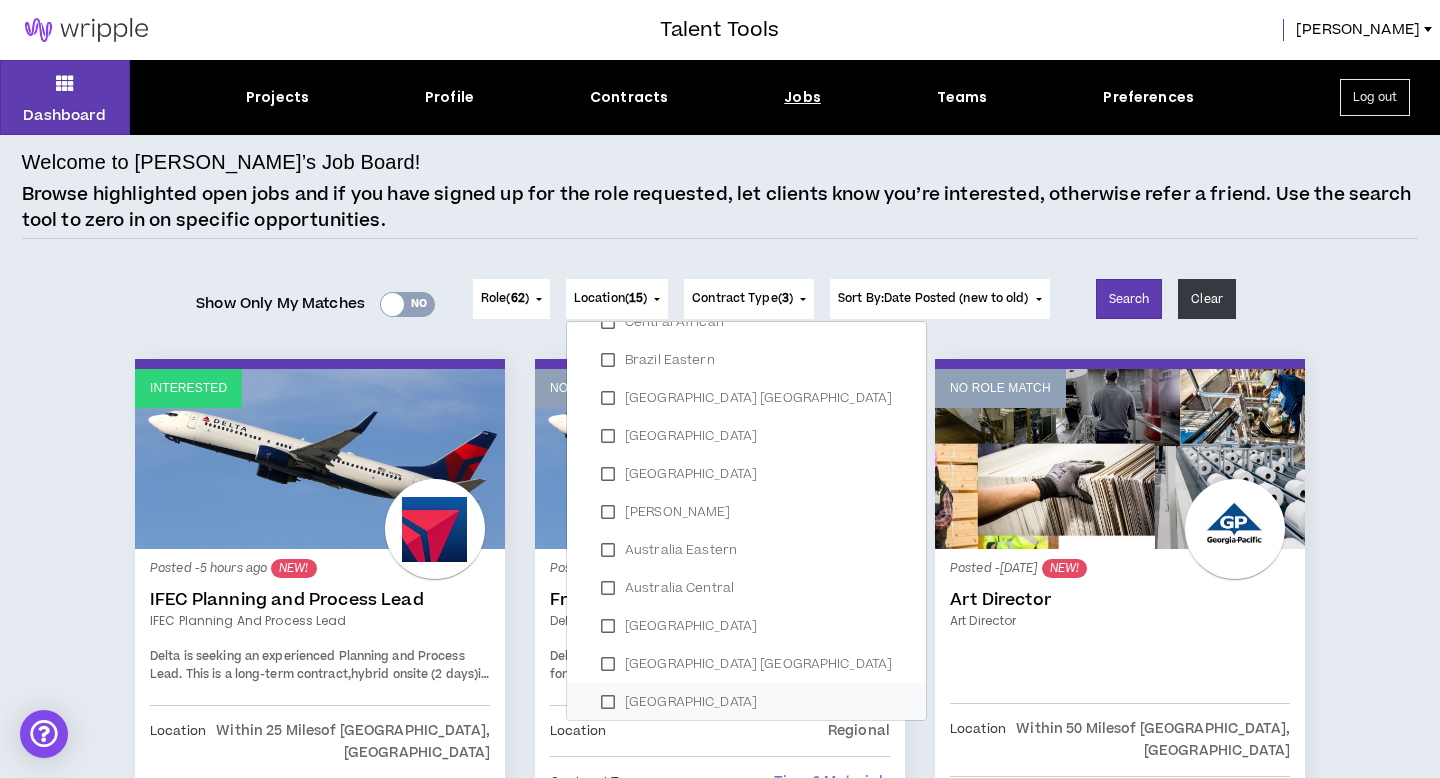 click on "[GEOGRAPHIC_DATA]" at bounding box center (746, 702) 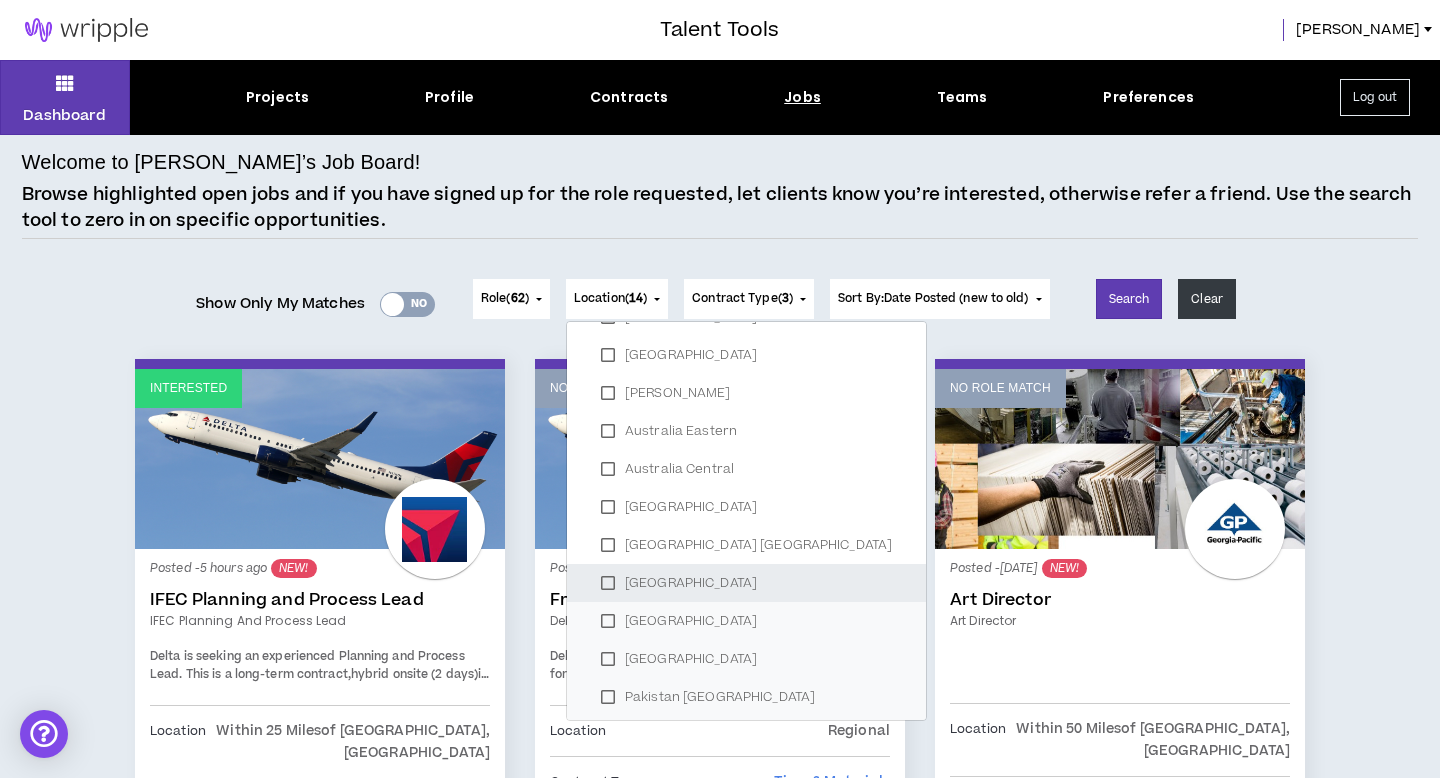 scroll, scrollTop: 585, scrollLeft: 0, axis: vertical 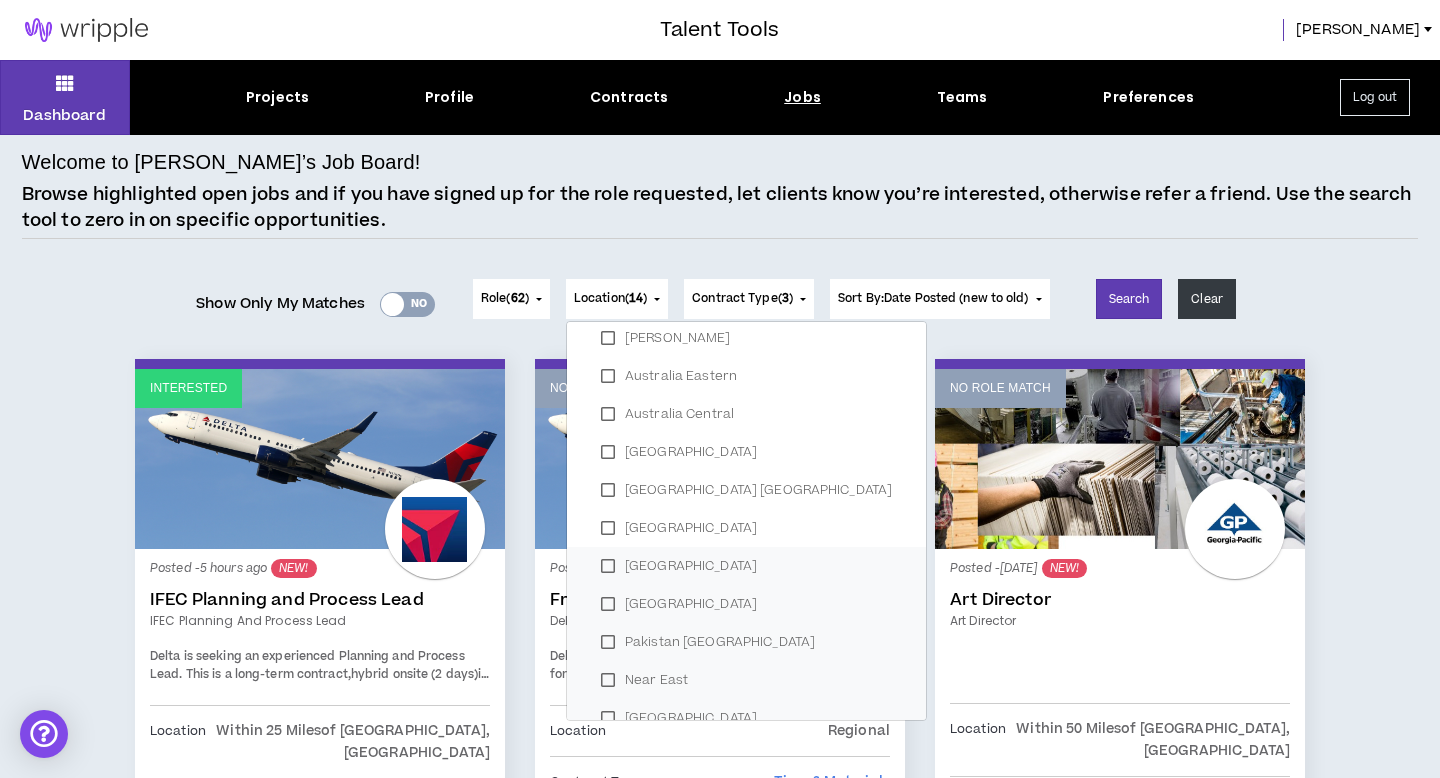 click on "[GEOGRAPHIC_DATA]" at bounding box center [746, 566] 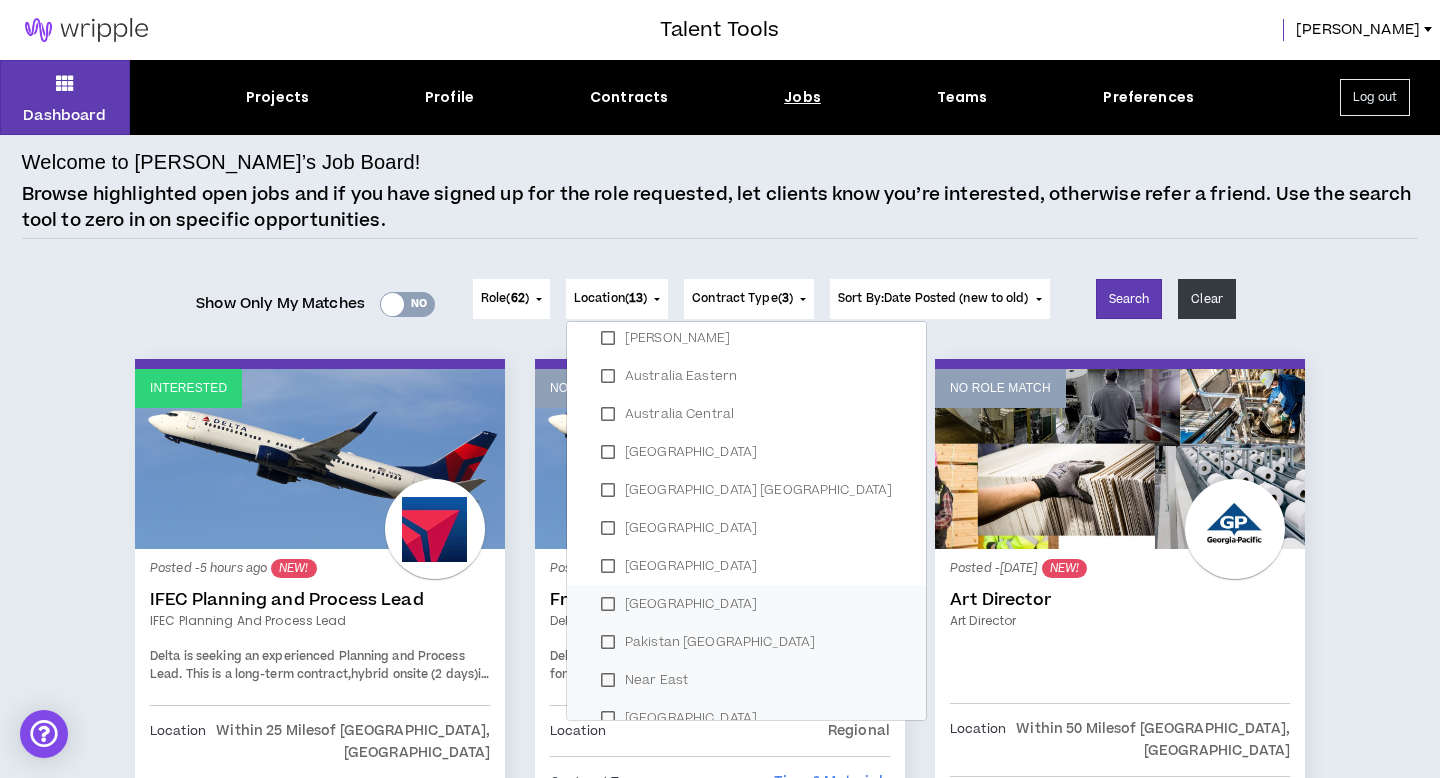 click on "[GEOGRAPHIC_DATA]" at bounding box center [746, 604] 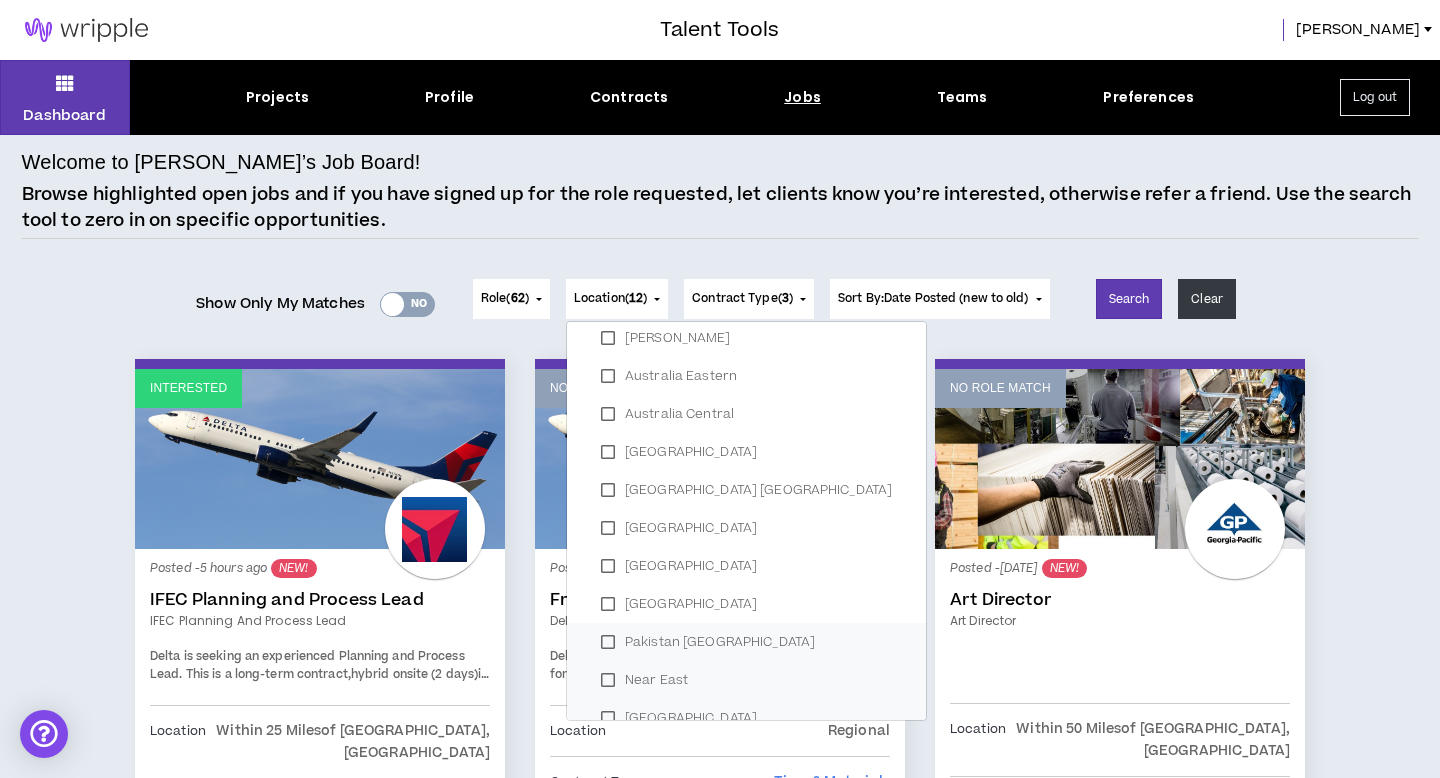 click on "Pakistan [GEOGRAPHIC_DATA]" at bounding box center [746, 642] 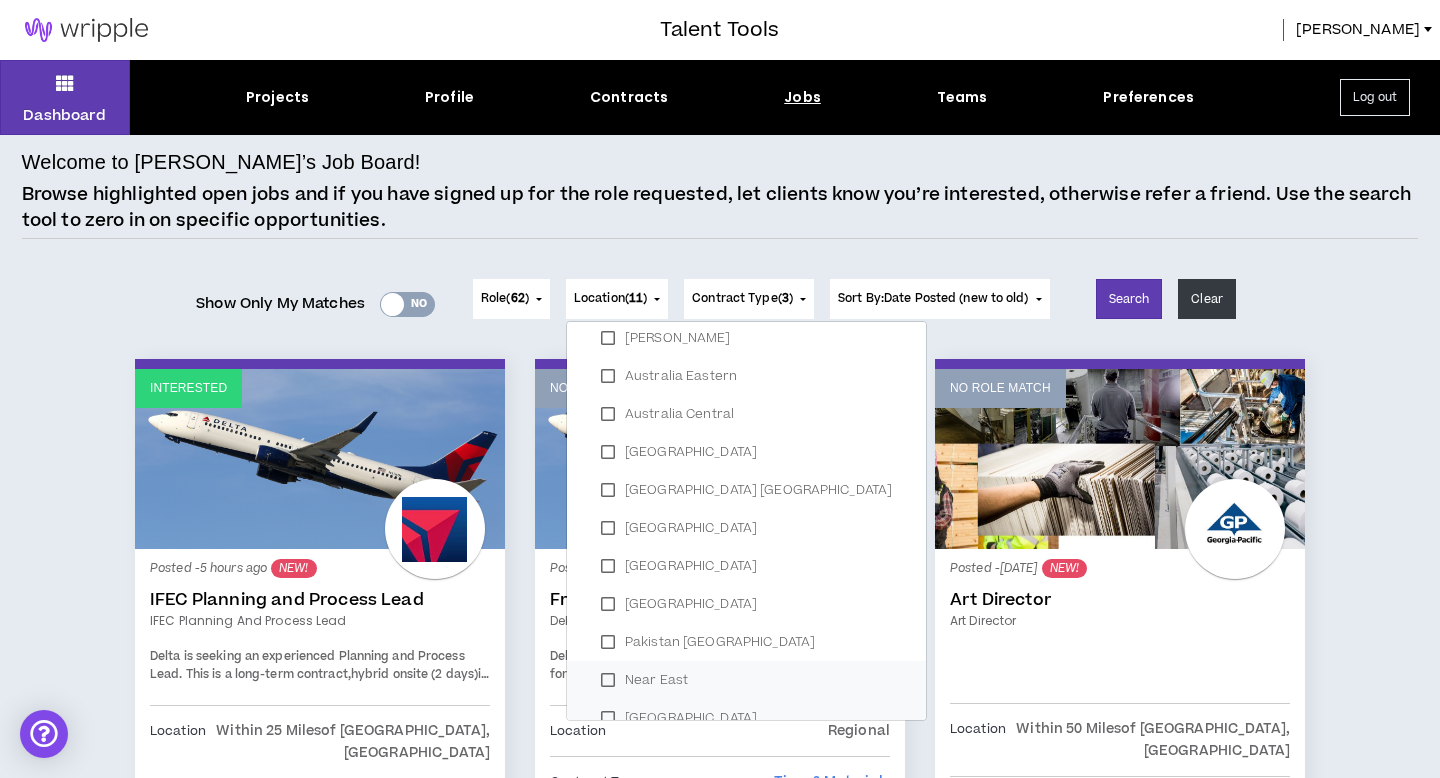 click on "Near East" at bounding box center (746, 680) 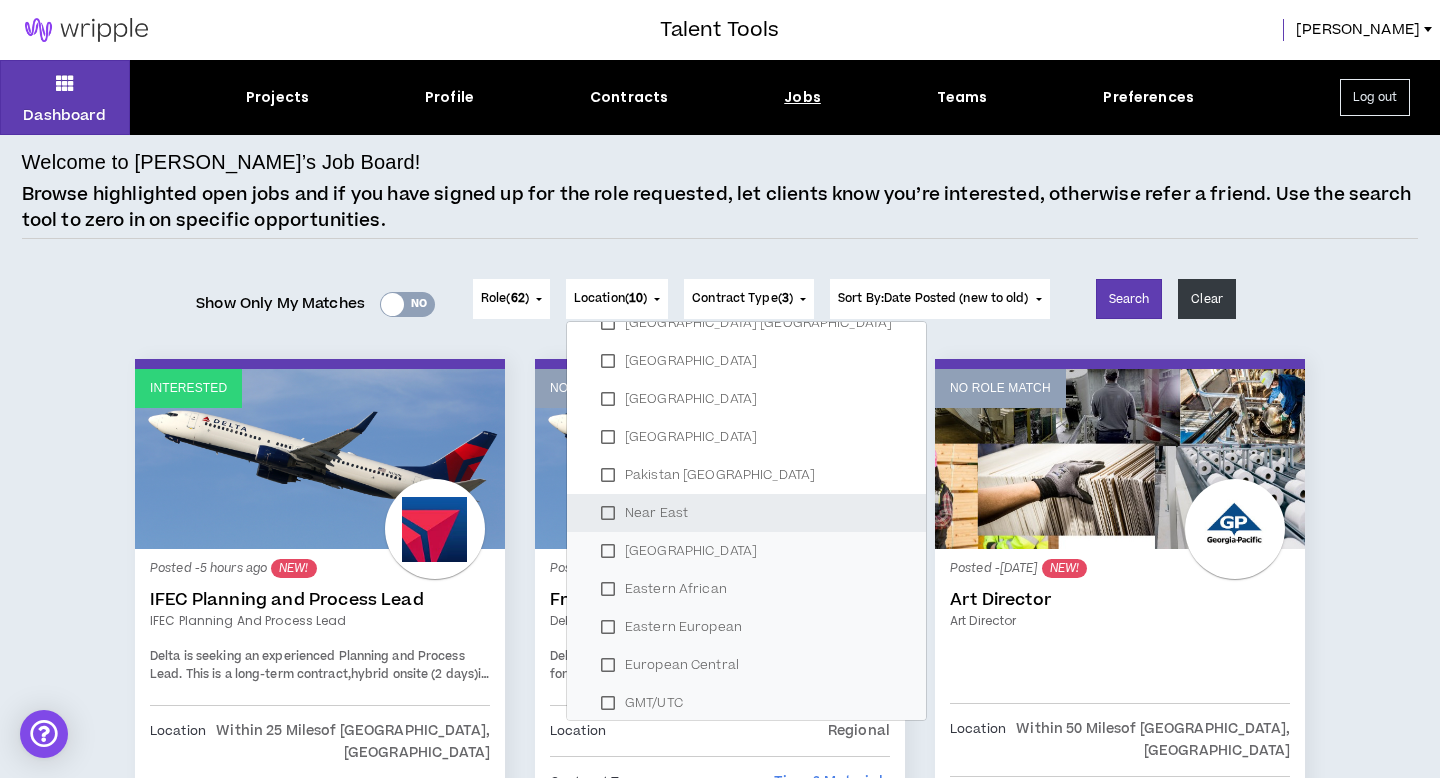 scroll, scrollTop: 755, scrollLeft: 0, axis: vertical 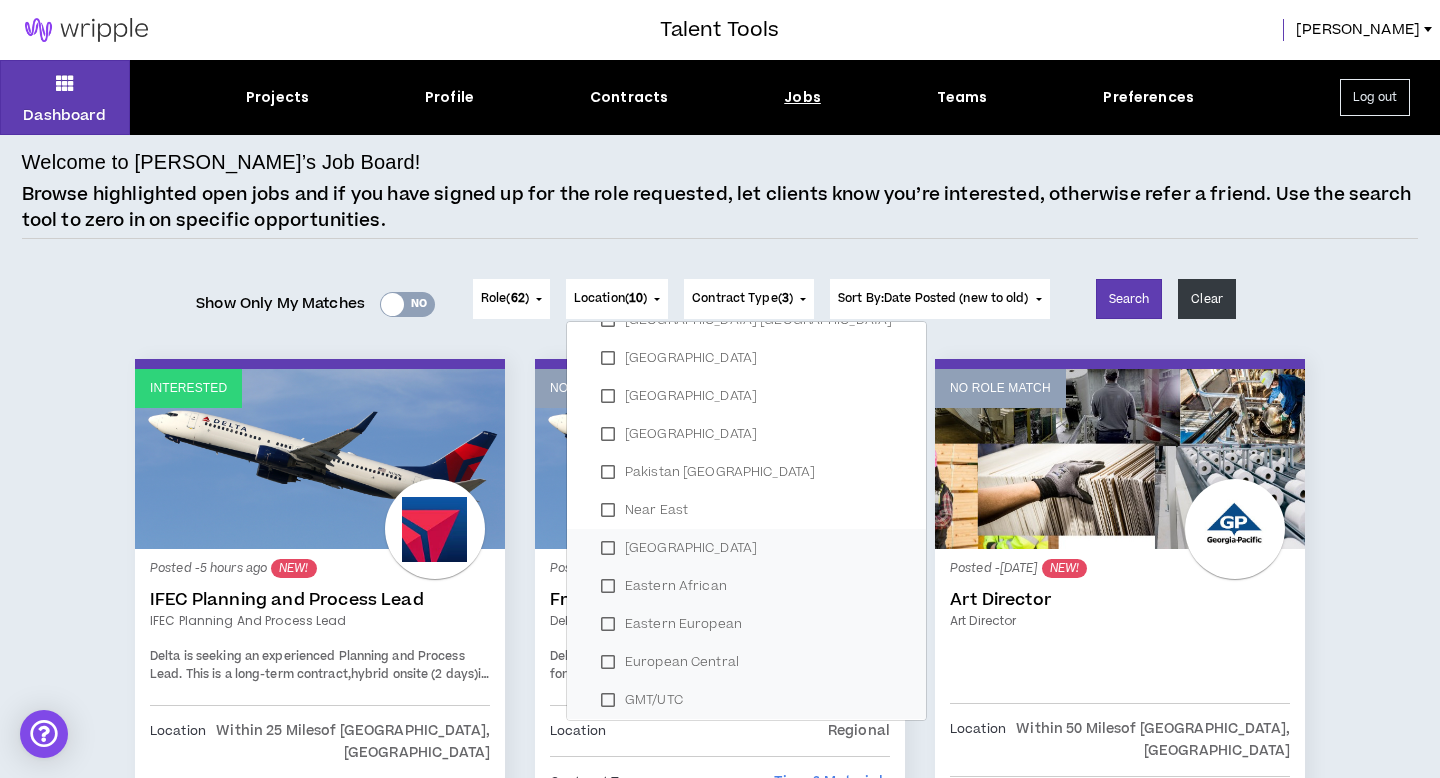 click on "[GEOGRAPHIC_DATA]" at bounding box center [746, 548] 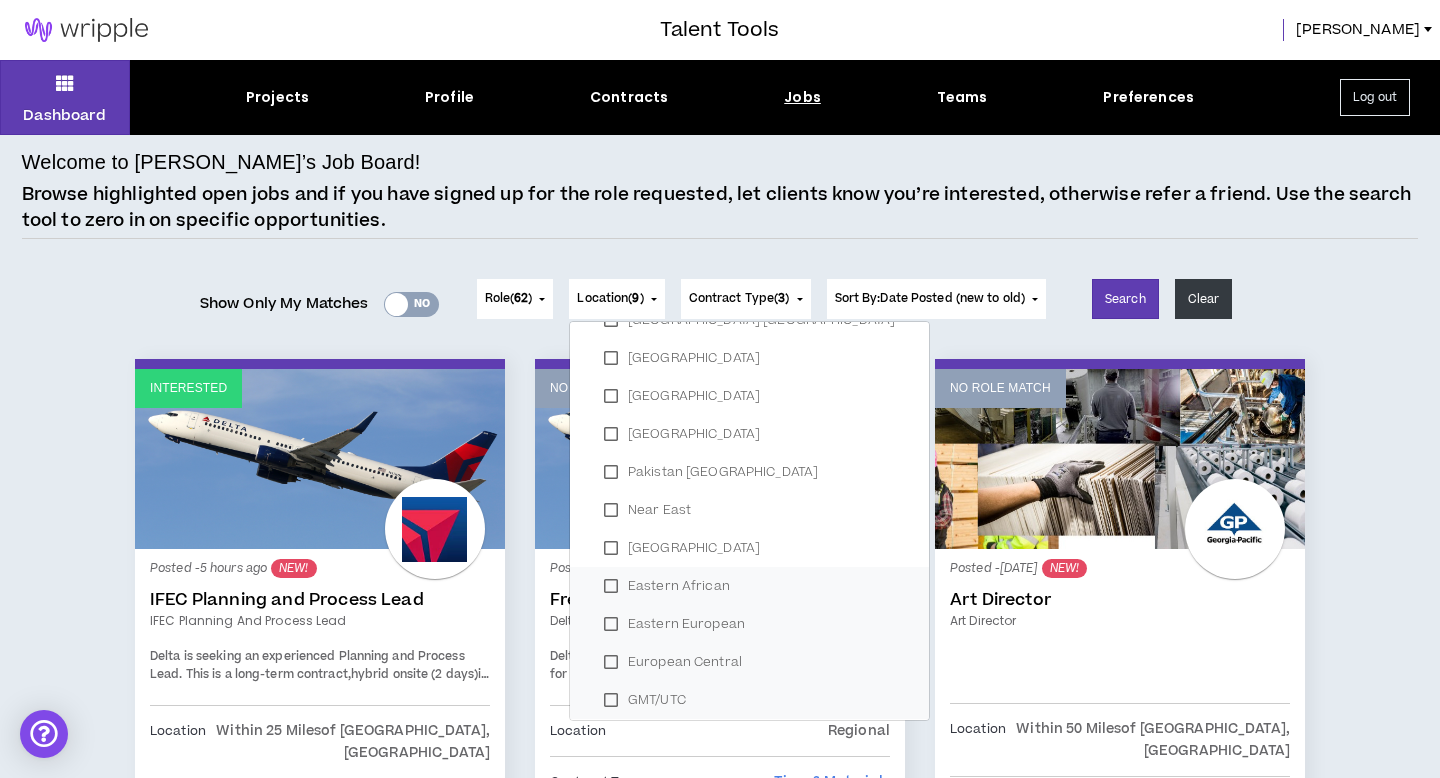 click on "Eastern African" at bounding box center [749, 586] 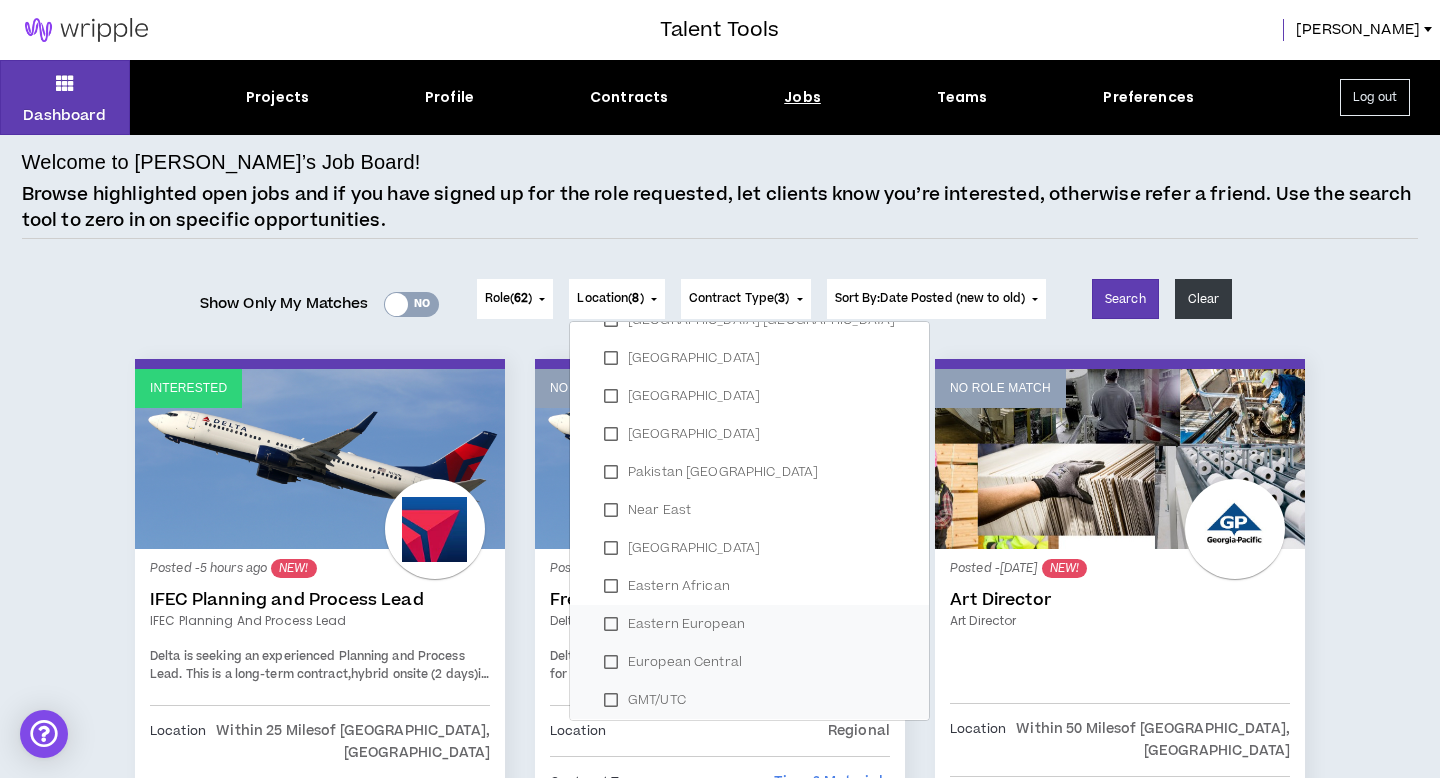click on "Eastern European" at bounding box center [749, 624] 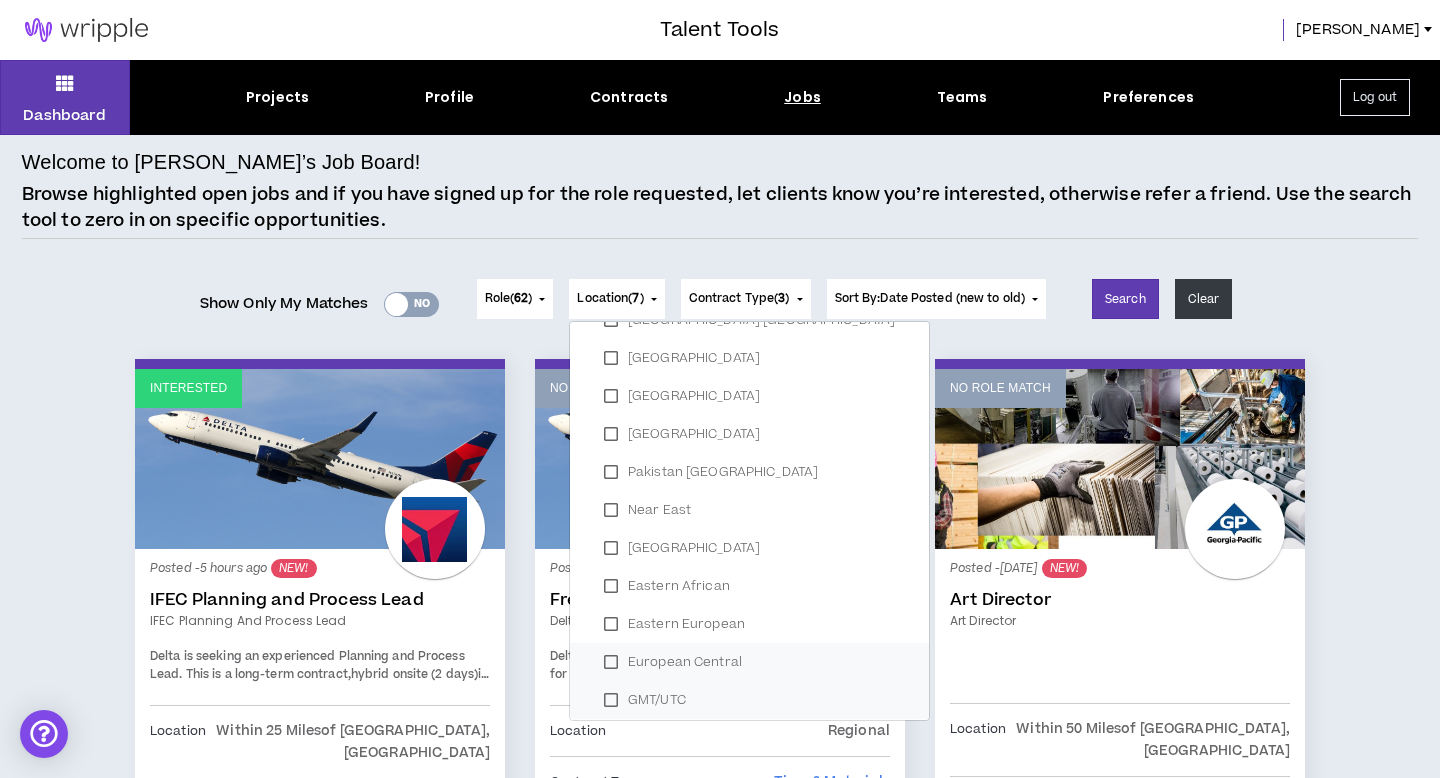 click on "European Central" at bounding box center (749, 662) 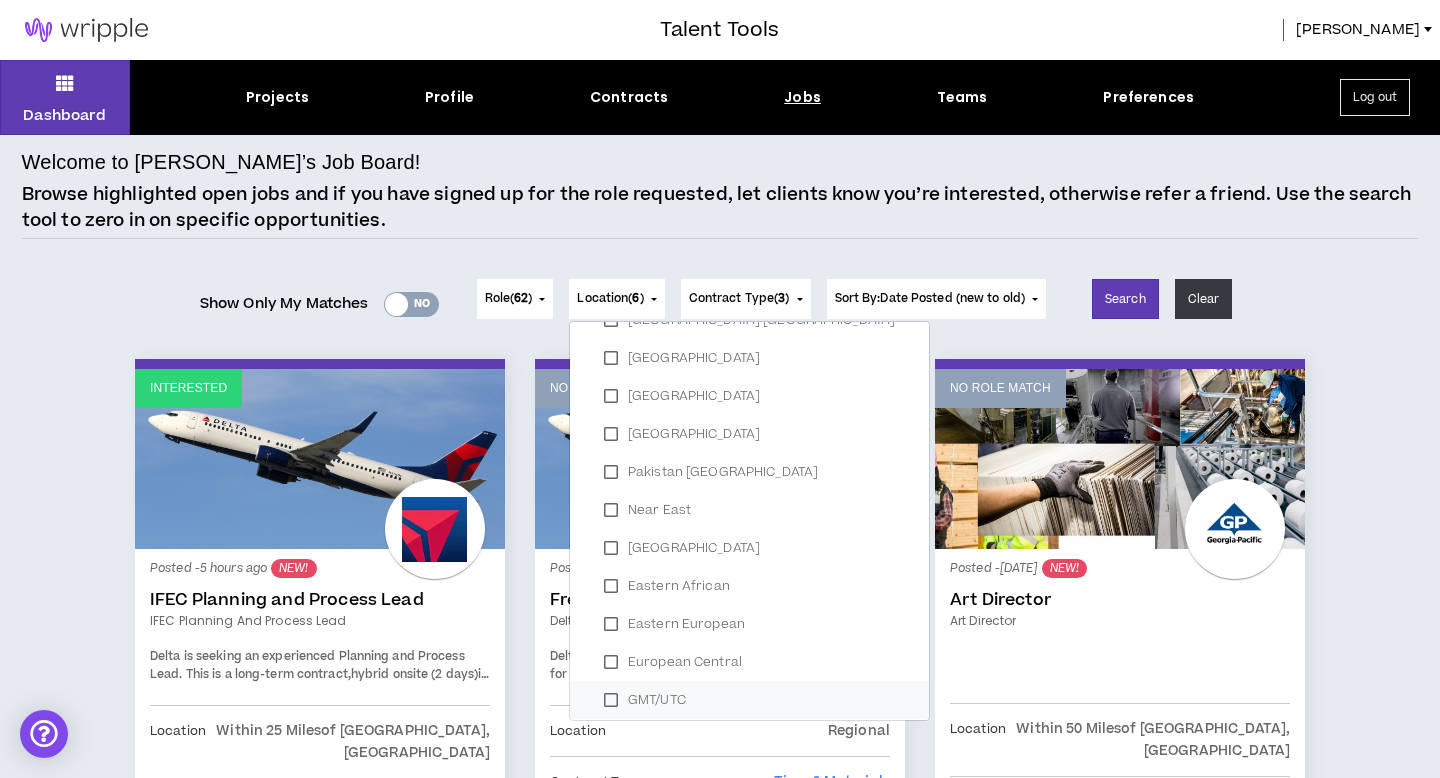 click on "GMT/UTC" at bounding box center [749, 700] 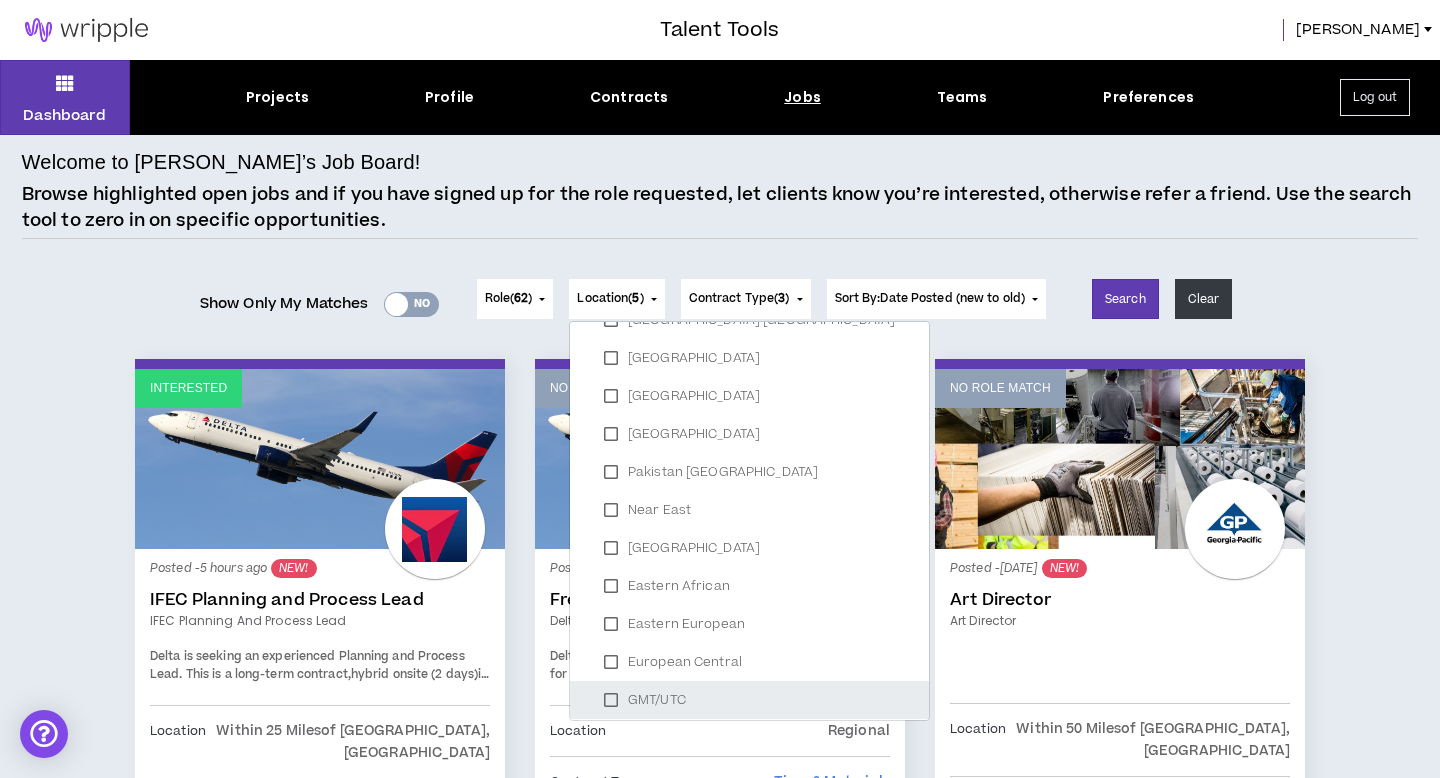scroll, scrollTop: 809, scrollLeft: 0, axis: vertical 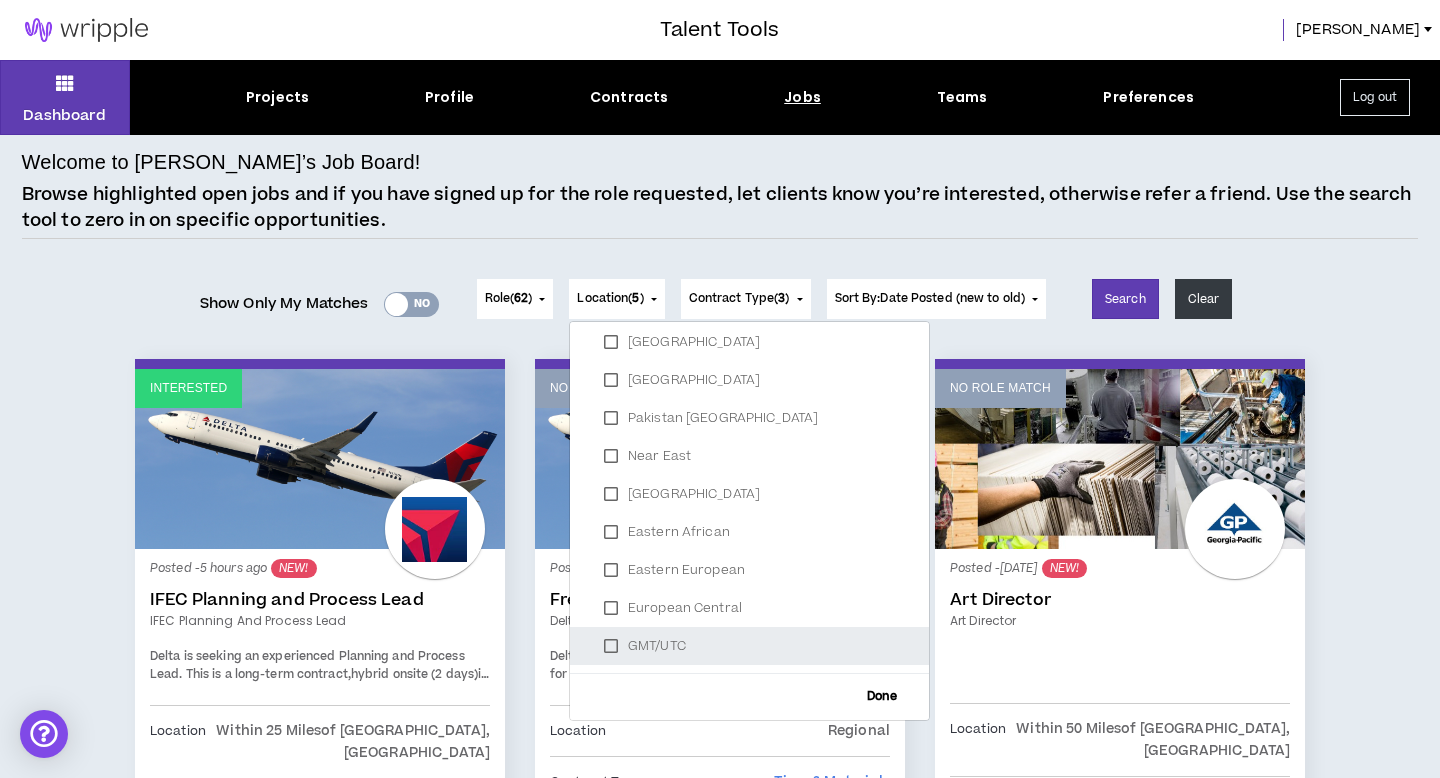 click on "Done" at bounding box center (749, 696) 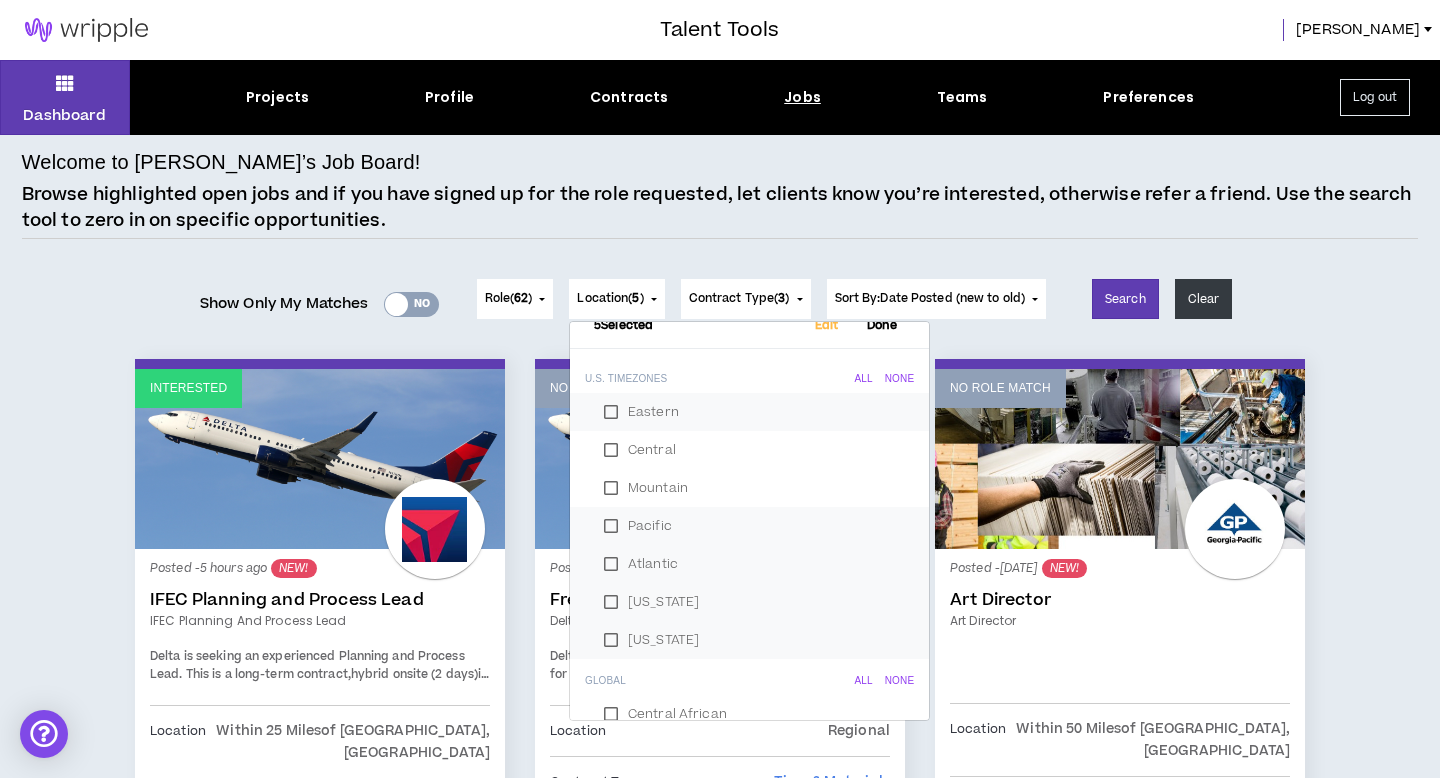 scroll, scrollTop: 0, scrollLeft: 0, axis: both 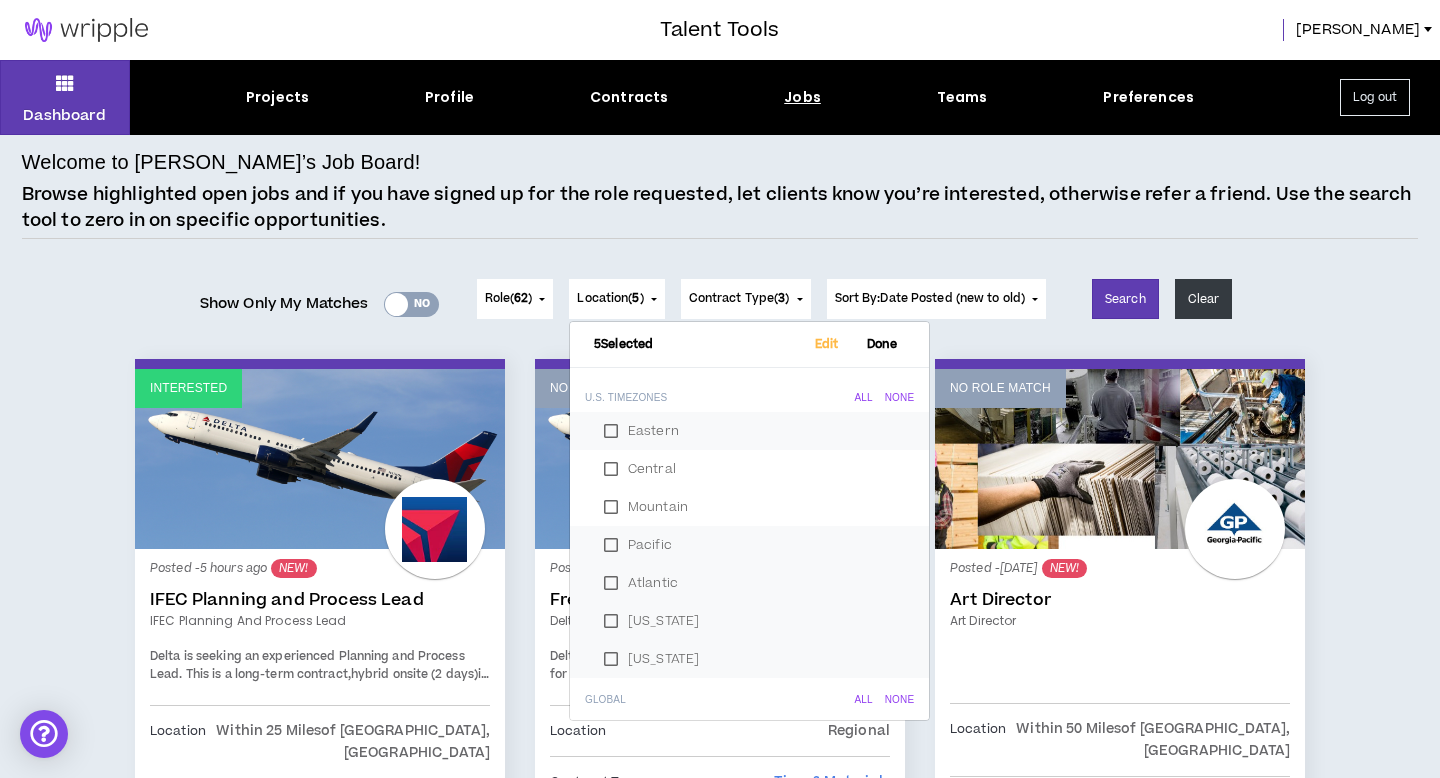 click on "[US_STATE]" at bounding box center (749, 659) 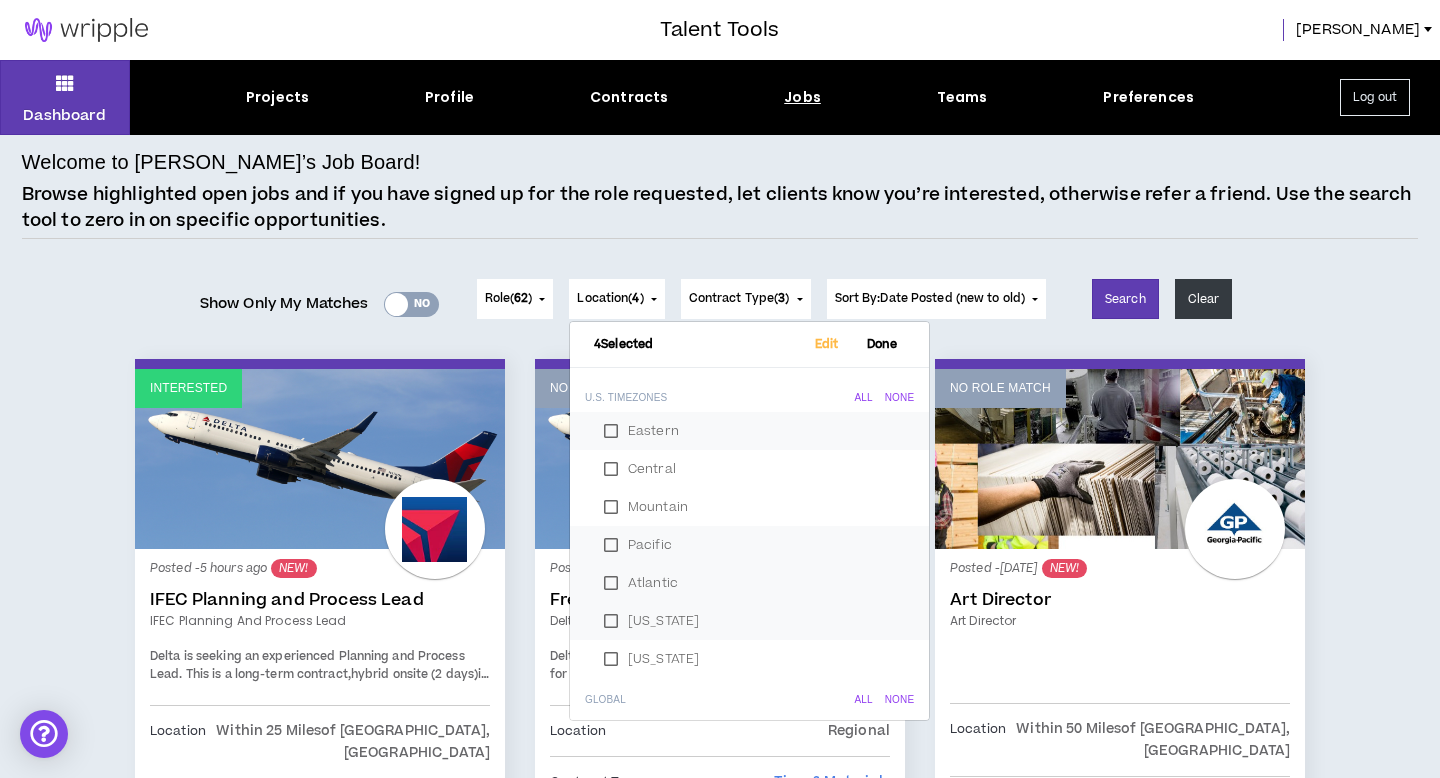 click on "[US_STATE]" at bounding box center (749, 621) 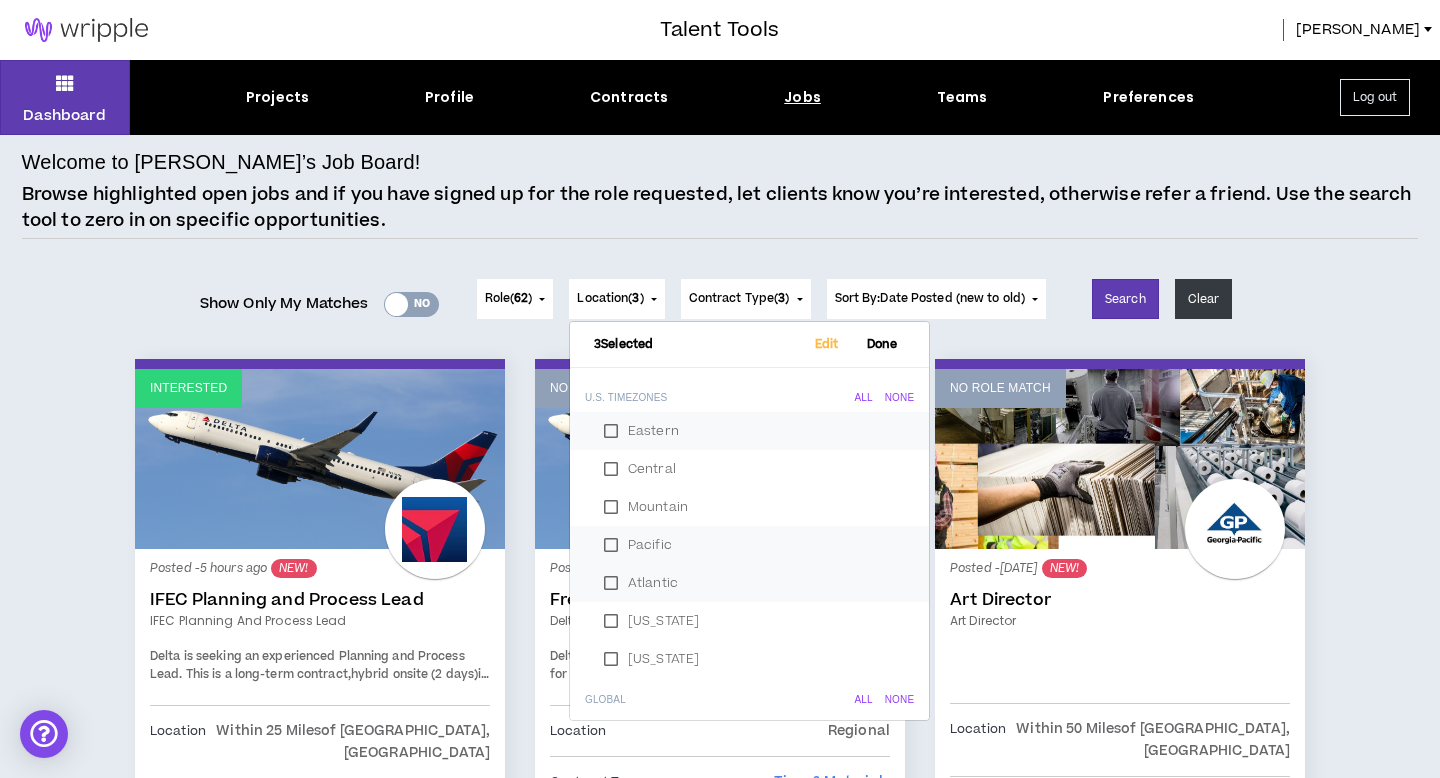 click on "Pacific" at bounding box center [749, 545] 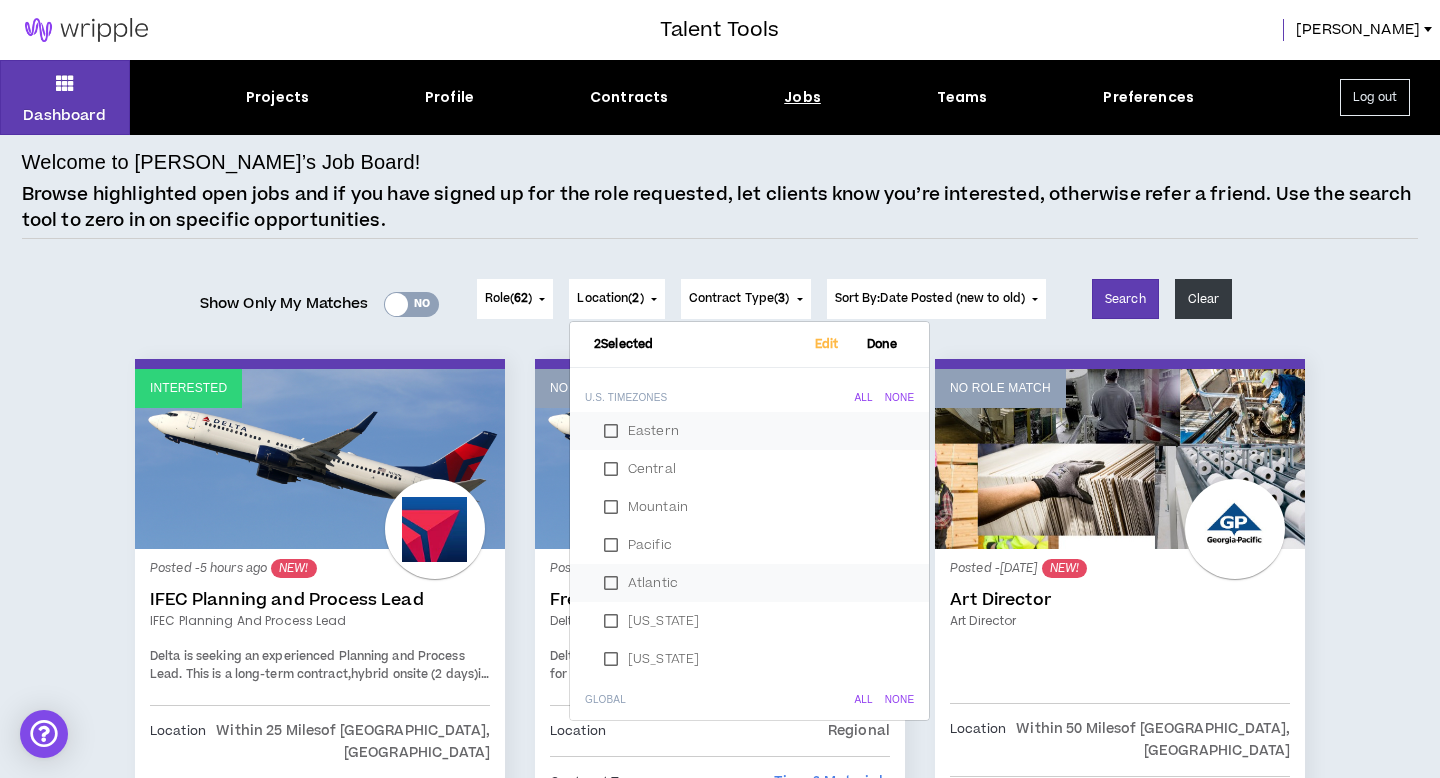 click on "Done" at bounding box center (882, 344) 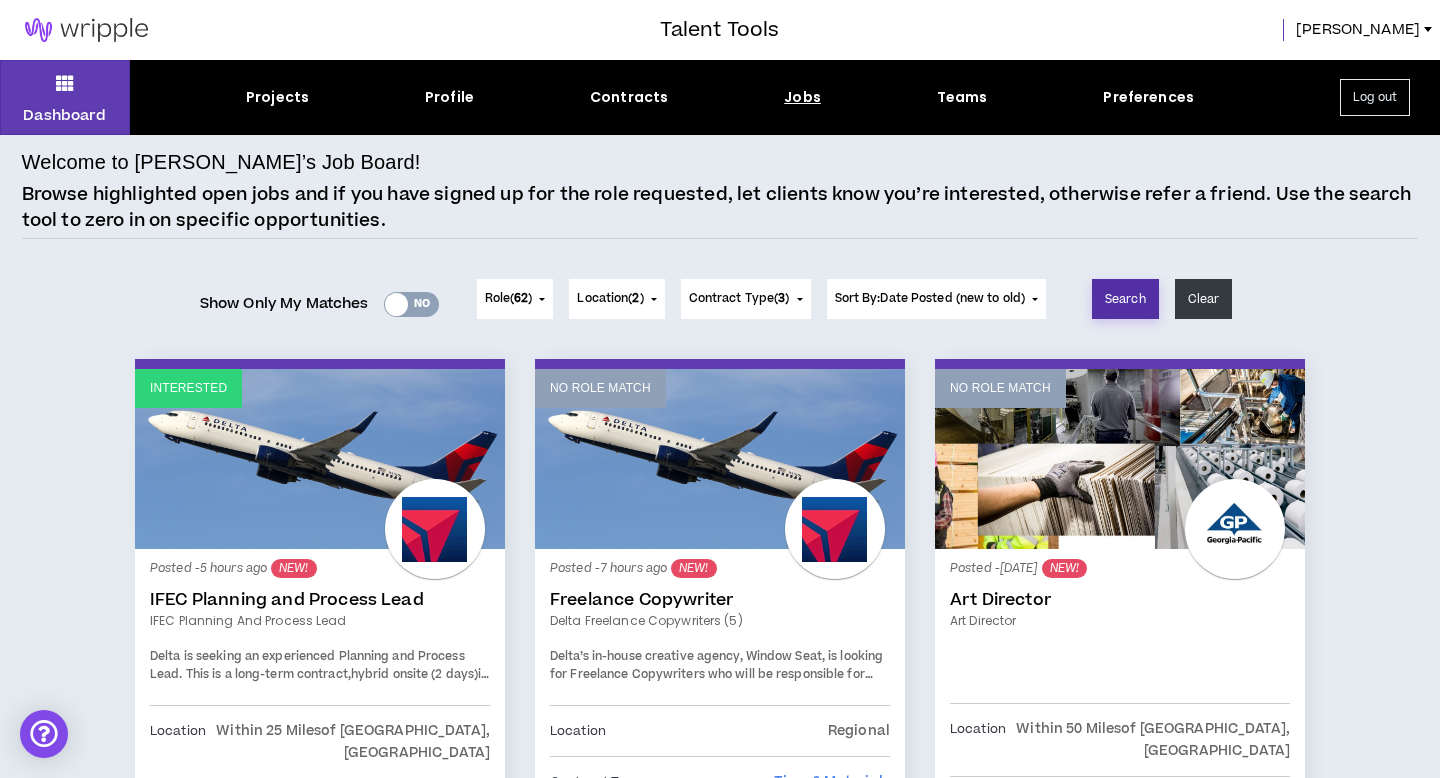 click on "Search" at bounding box center (1125, 299) 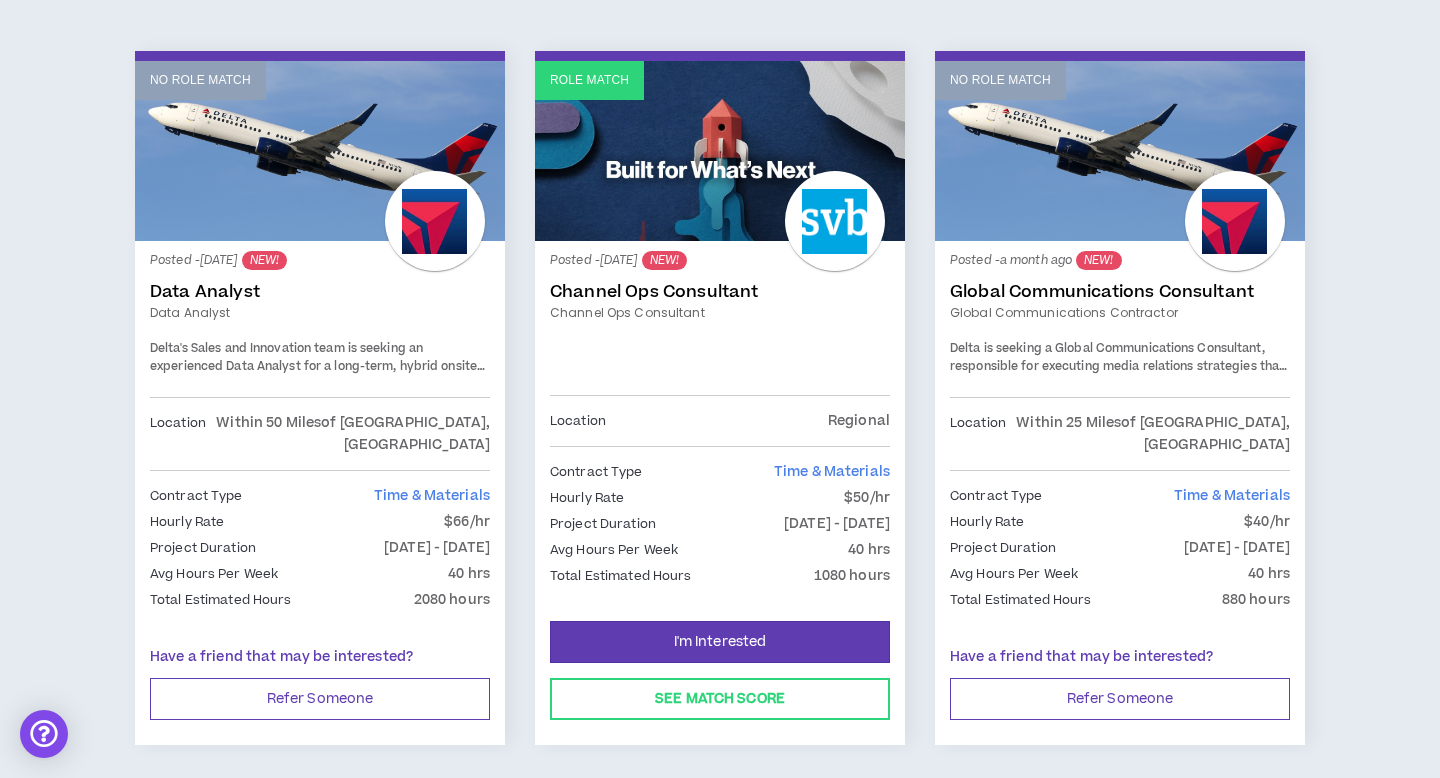 scroll, scrollTop: 1058, scrollLeft: 0, axis: vertical 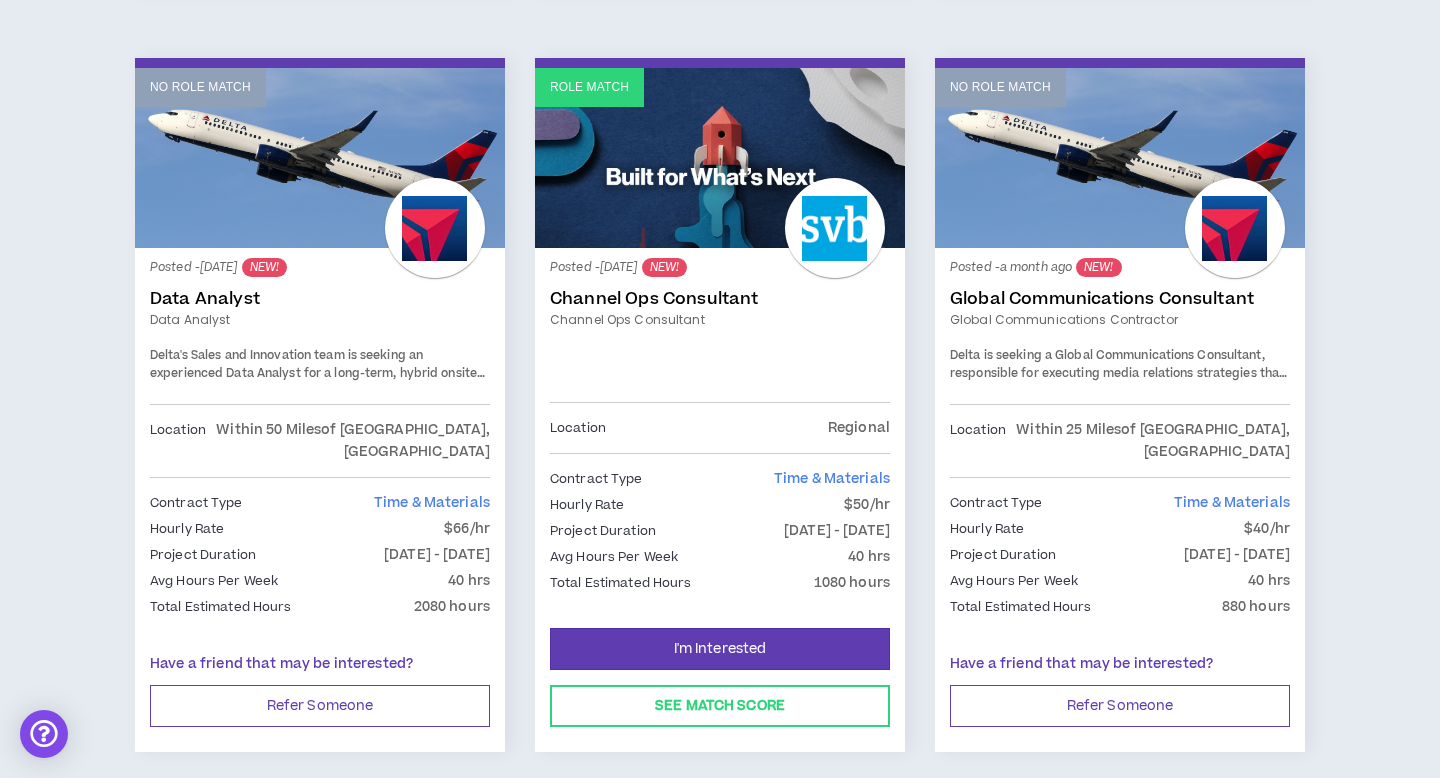 click at bounding box center [720, 363] 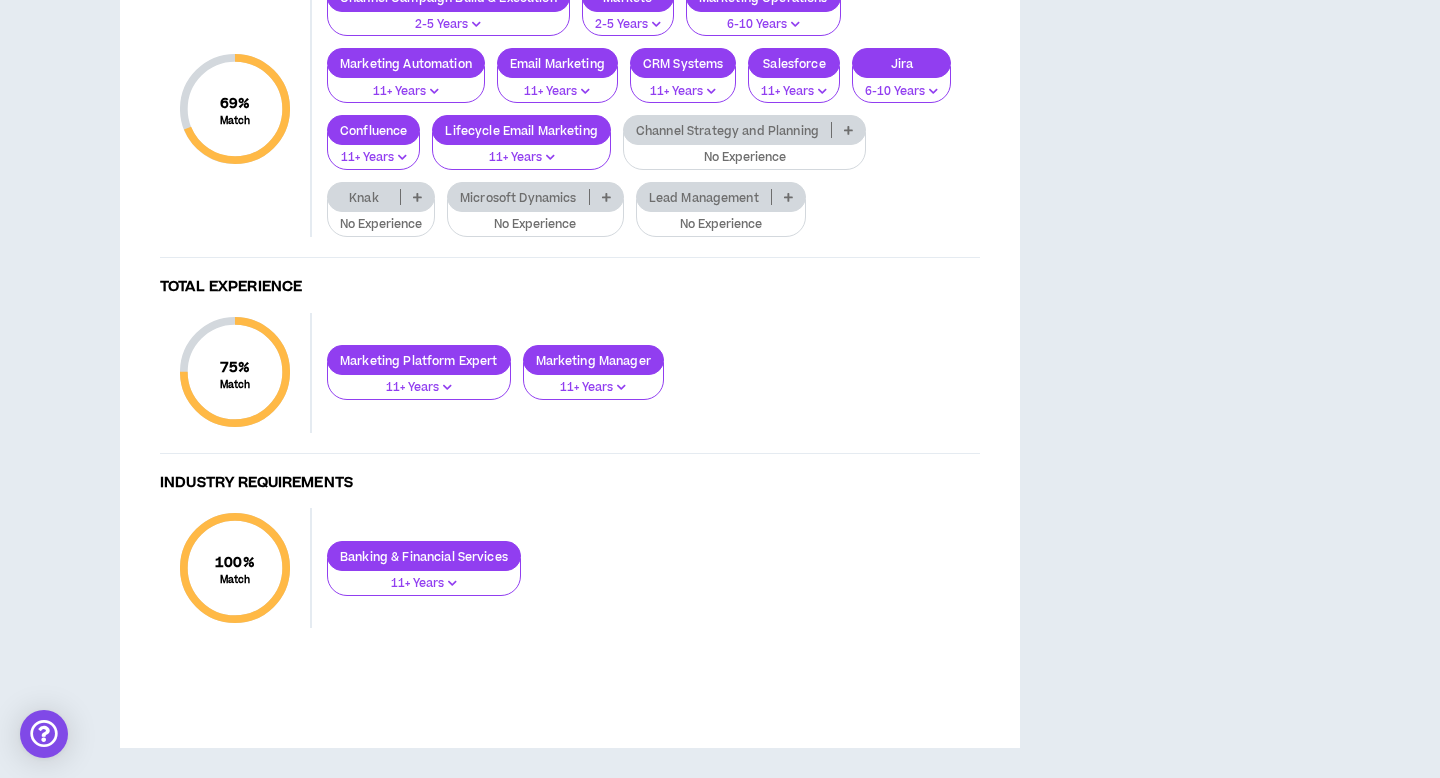 scroll, scrollTop: 1910, scrollLeft: 0, axis: vertical 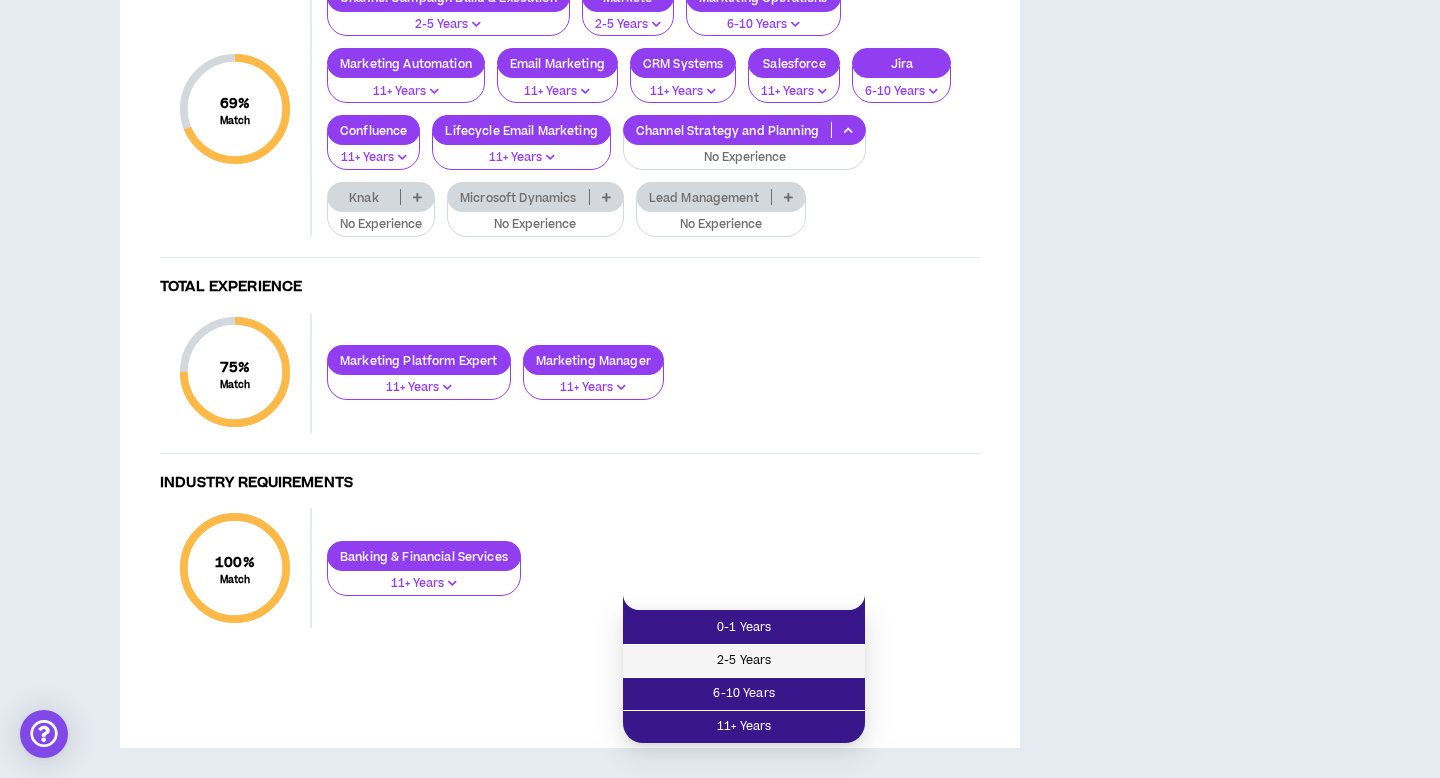 click on "2-5 Years" at bounding box center [744, 661] 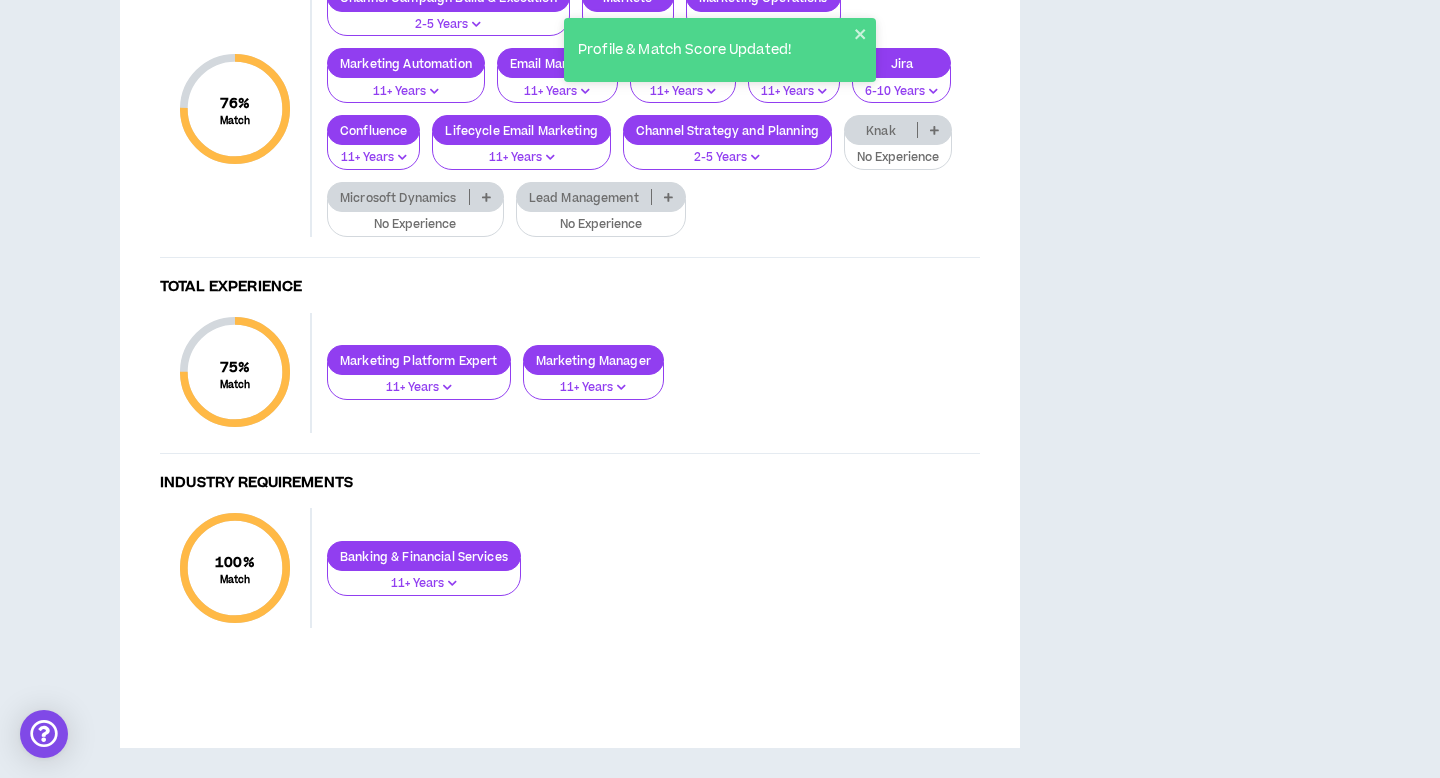 click at bounding box center (668, 197) 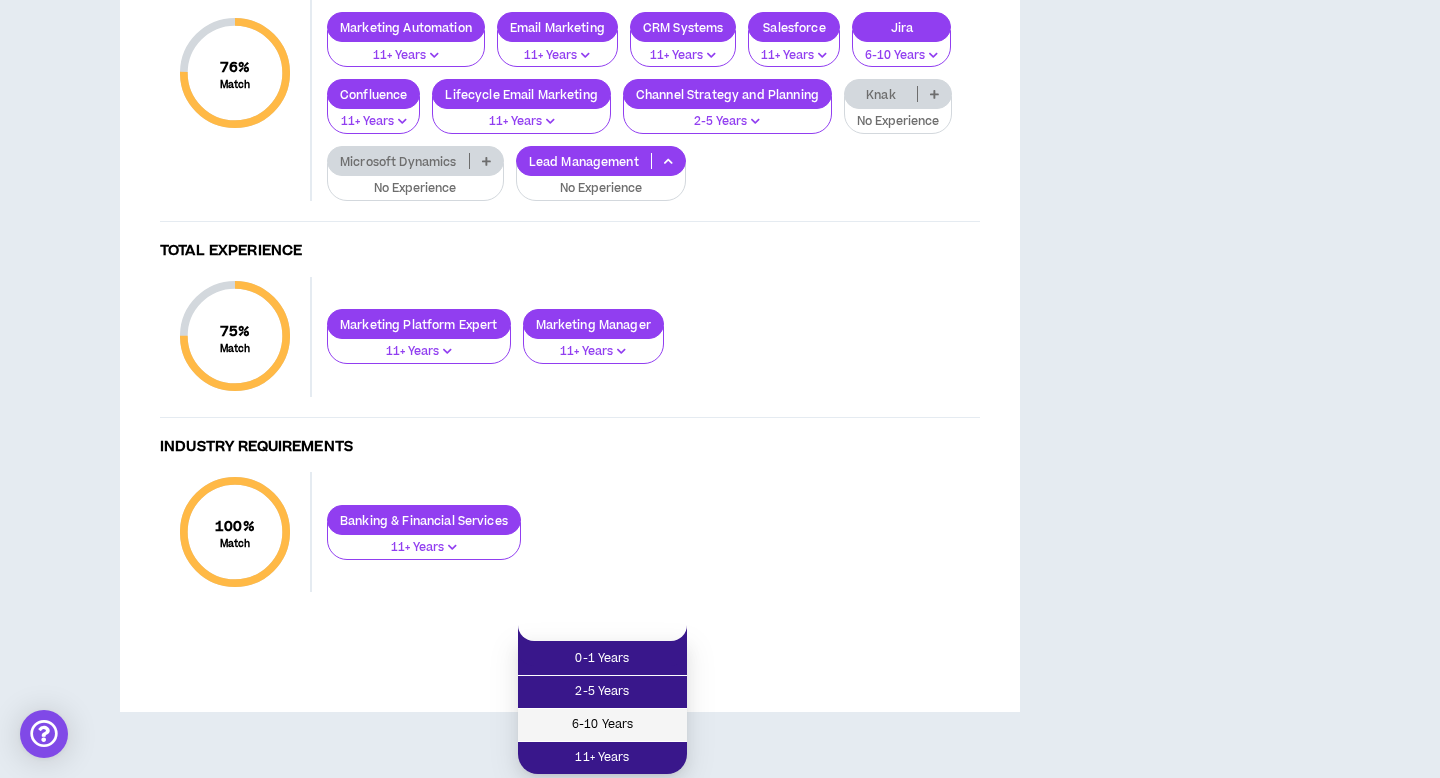 click on "6-10 Years" at bounding box center [602, 725] 